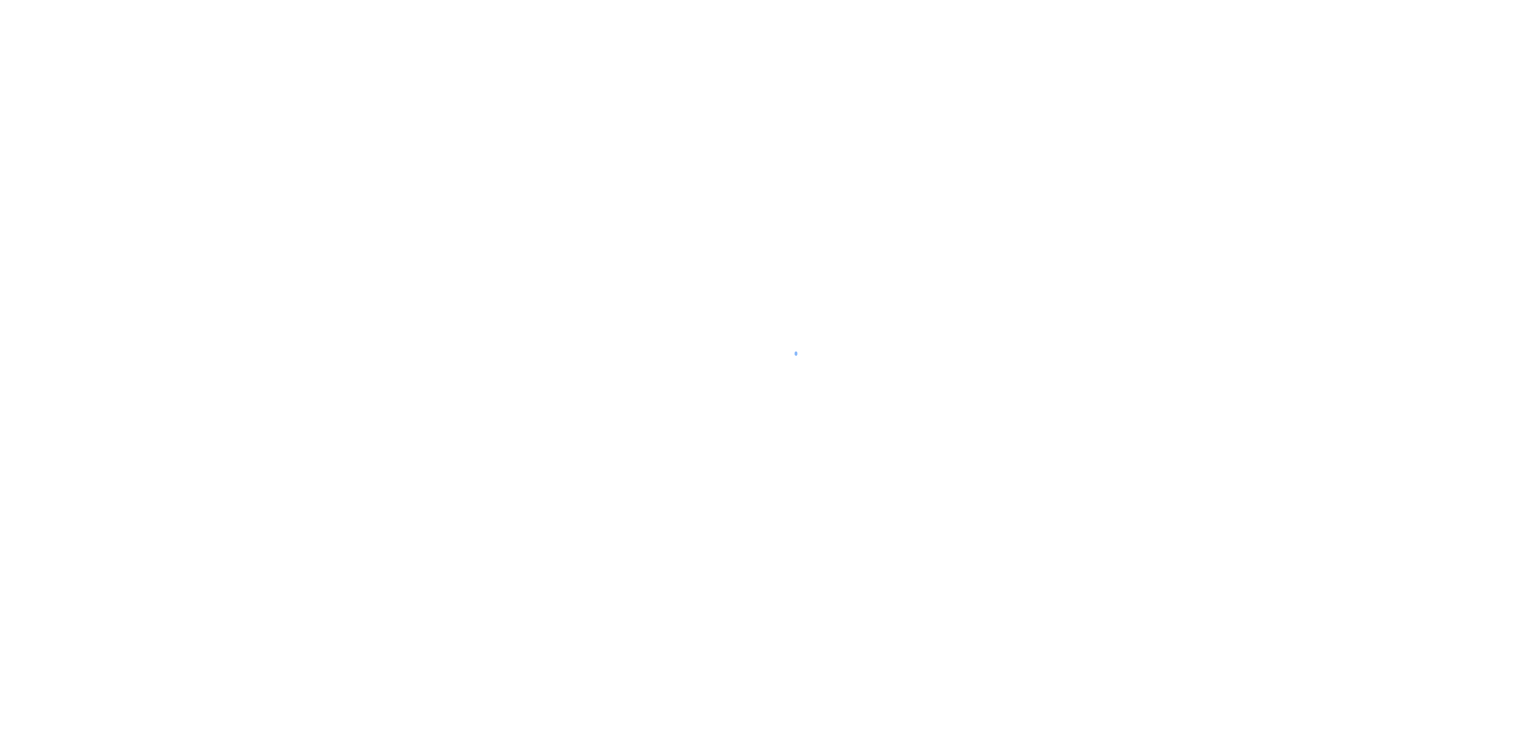 scroll, scrollTop: 0, scrollLeft: 0, axis: both 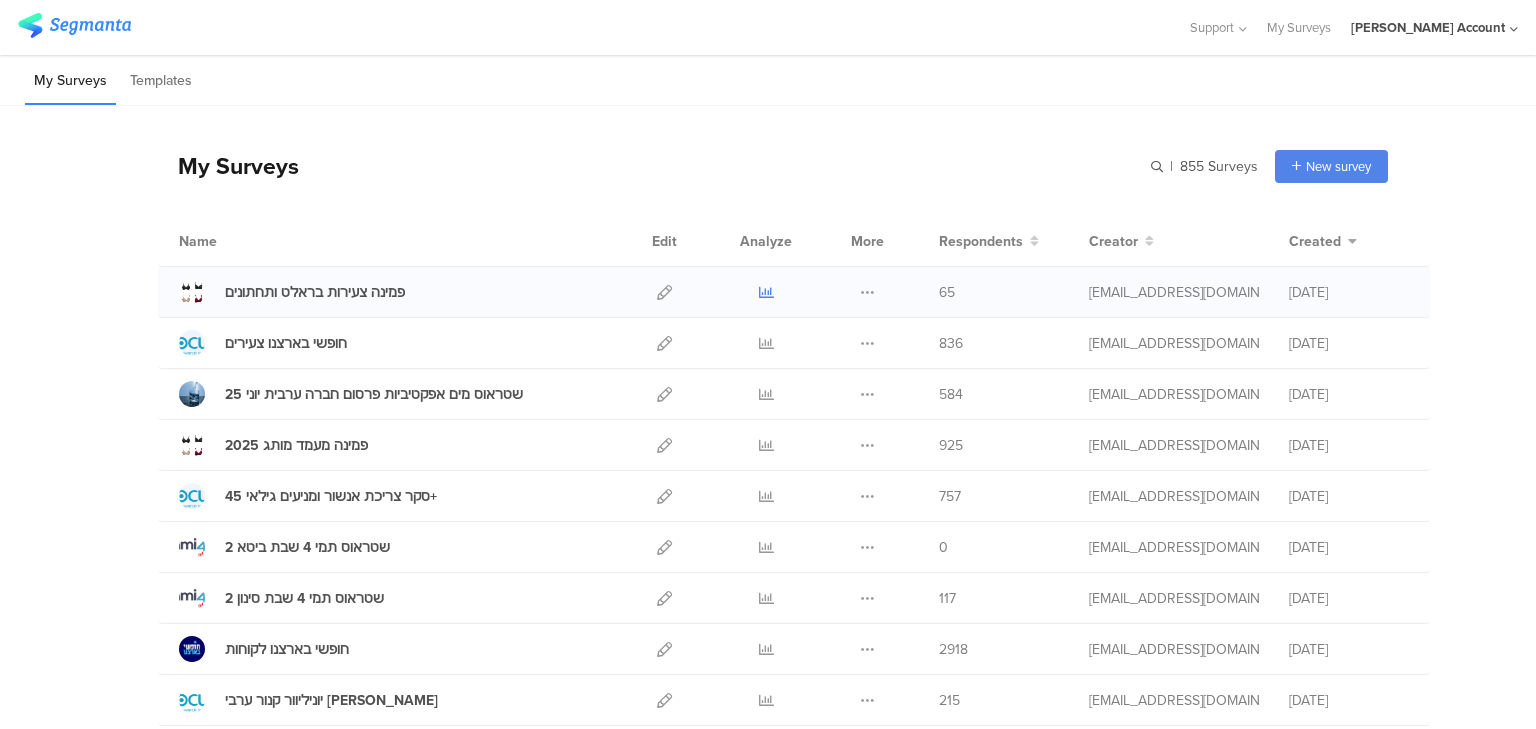 click at bounding box center [766, 292] 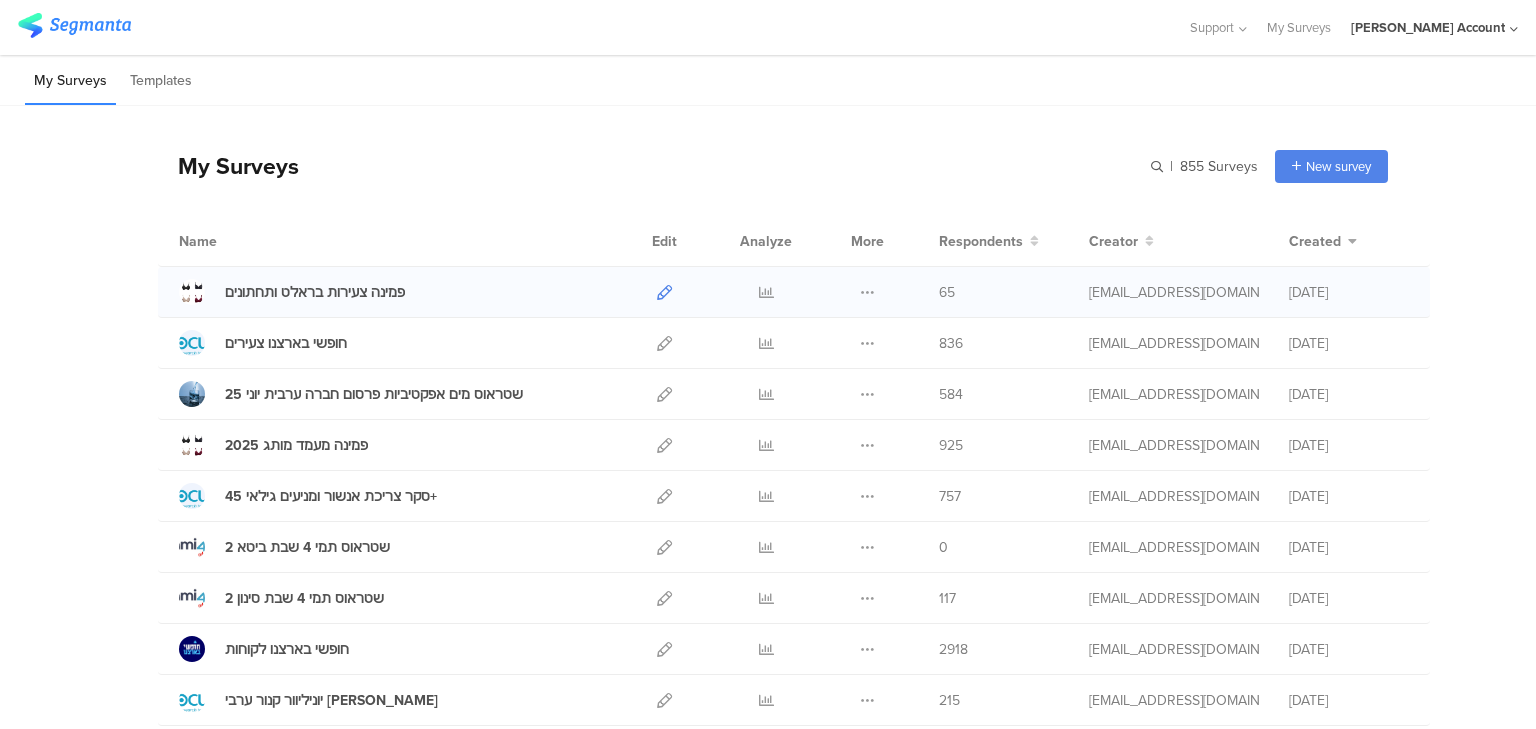 click at bounding box center (664, 292) 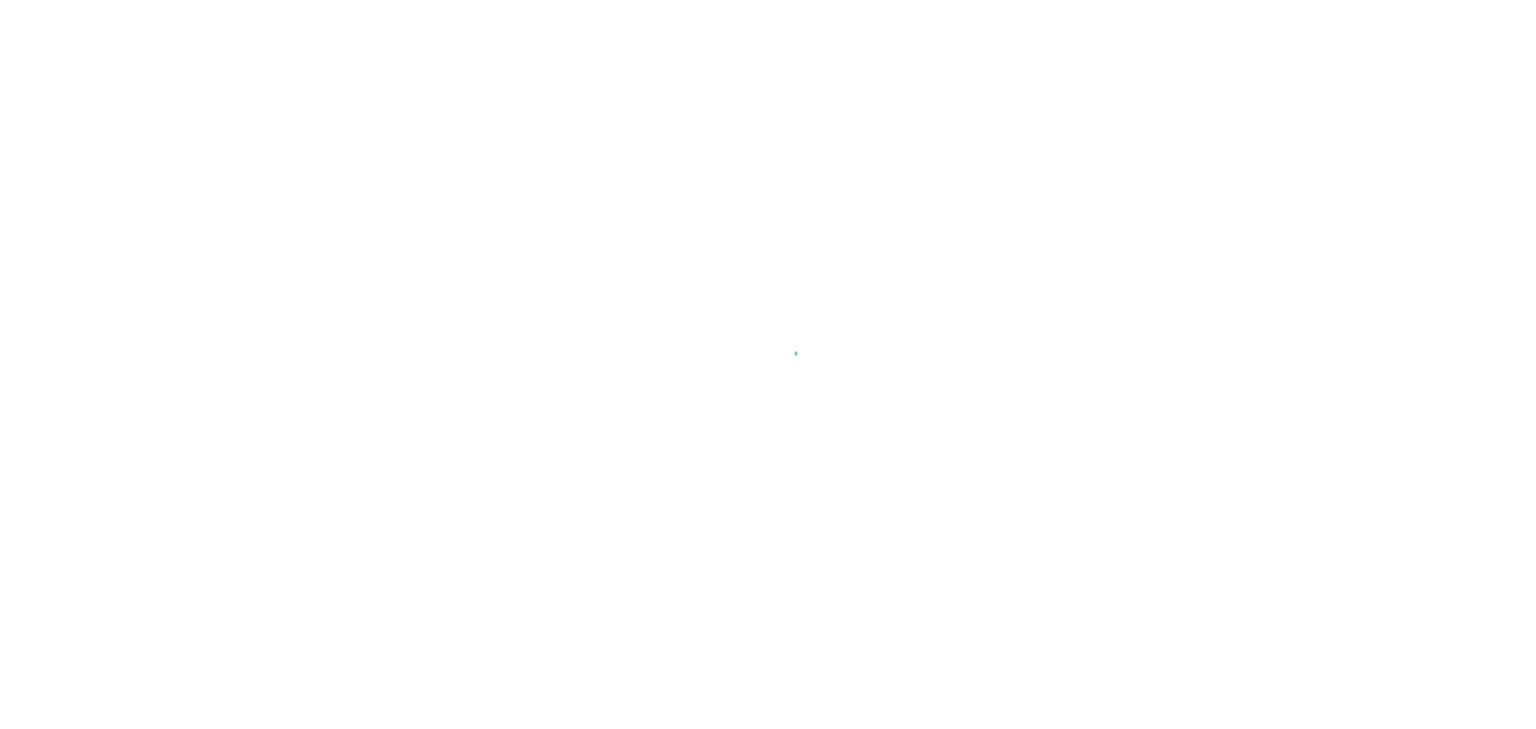 scroll, scrollTop: 0, scrollLeft: 0, axis: both 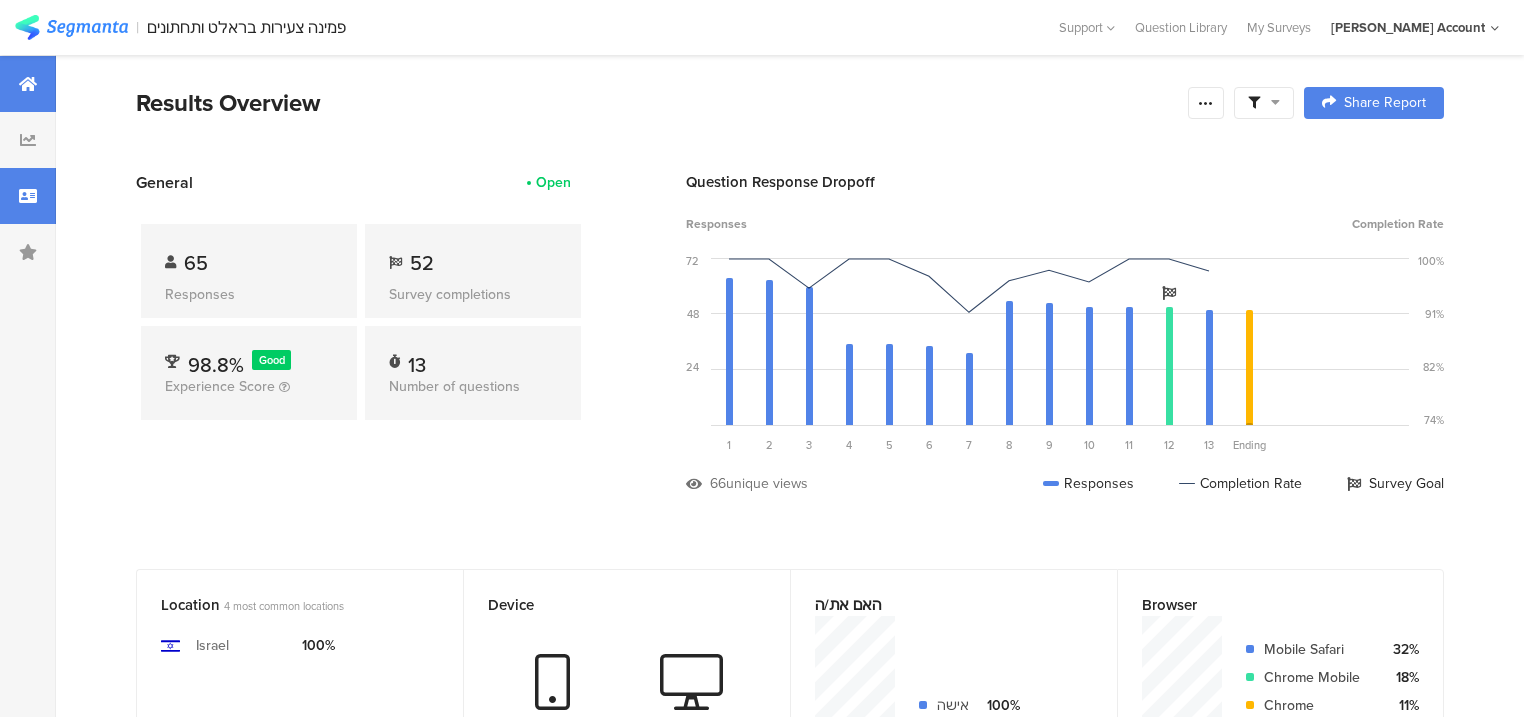 click at bounding box center (28, 196) 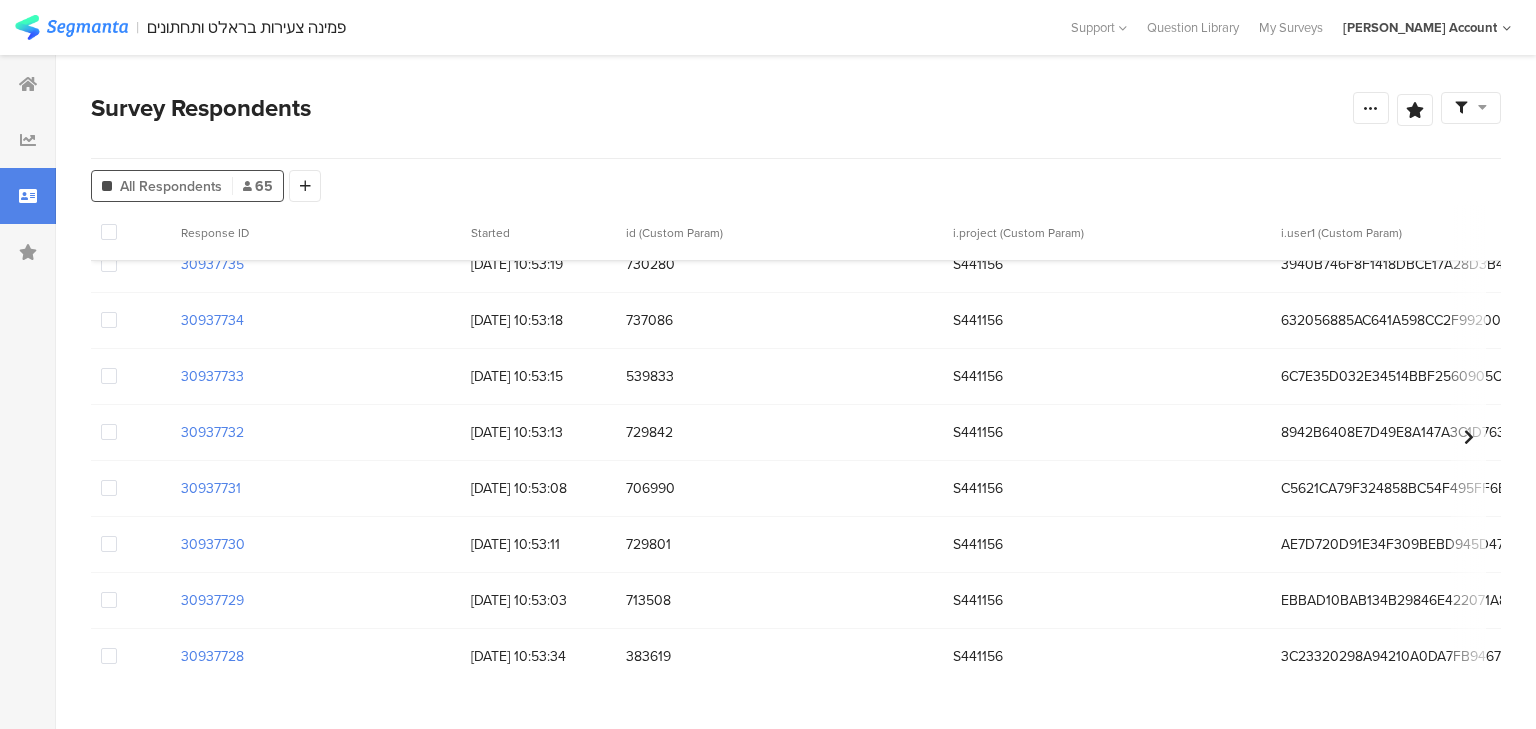 scroll, scrollTop: 3248, scrollLeft: 0, axis: vertical 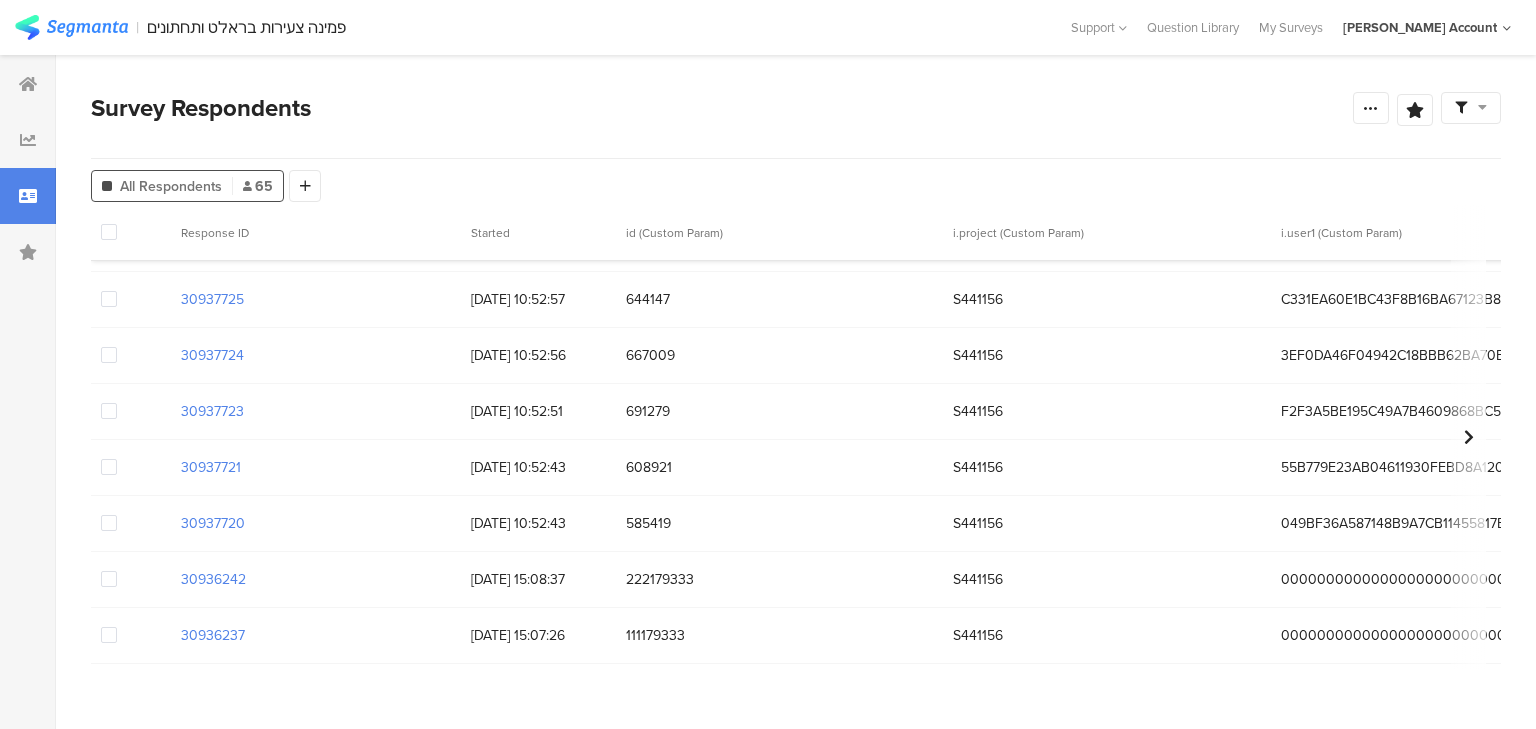 click at bounding box center (109, 635) 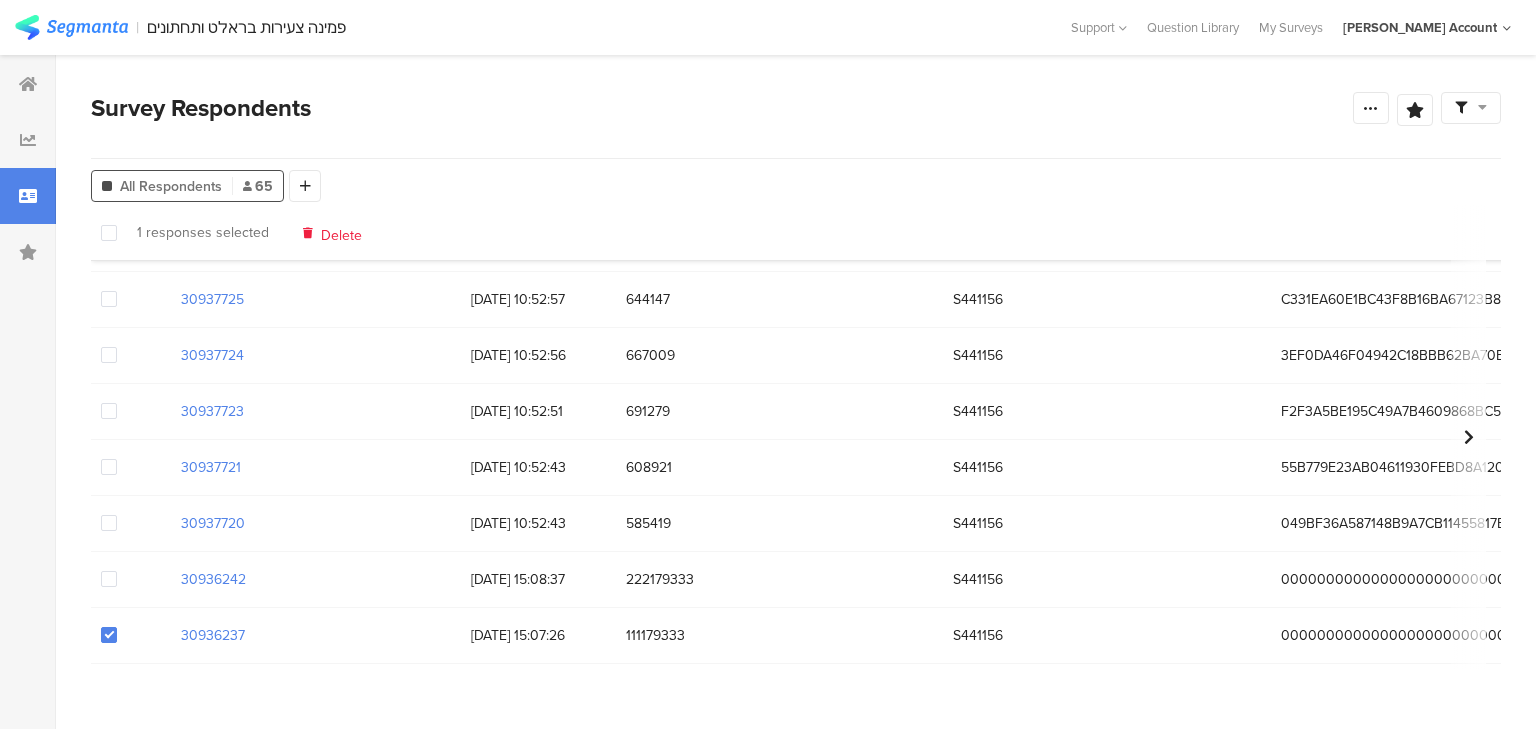 click at bounding box center [109, 579] 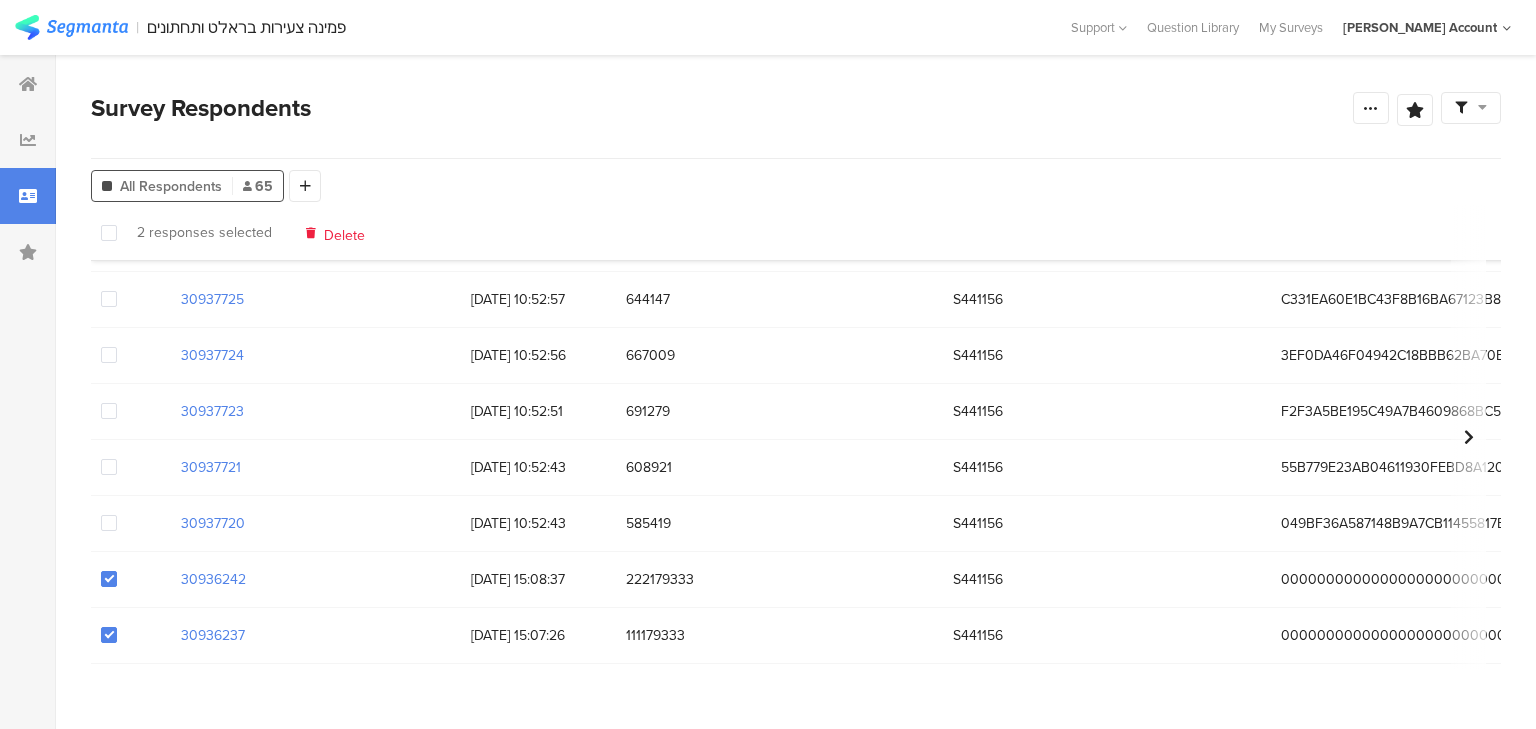 click on "Delete" at bounding box center [344, 232] 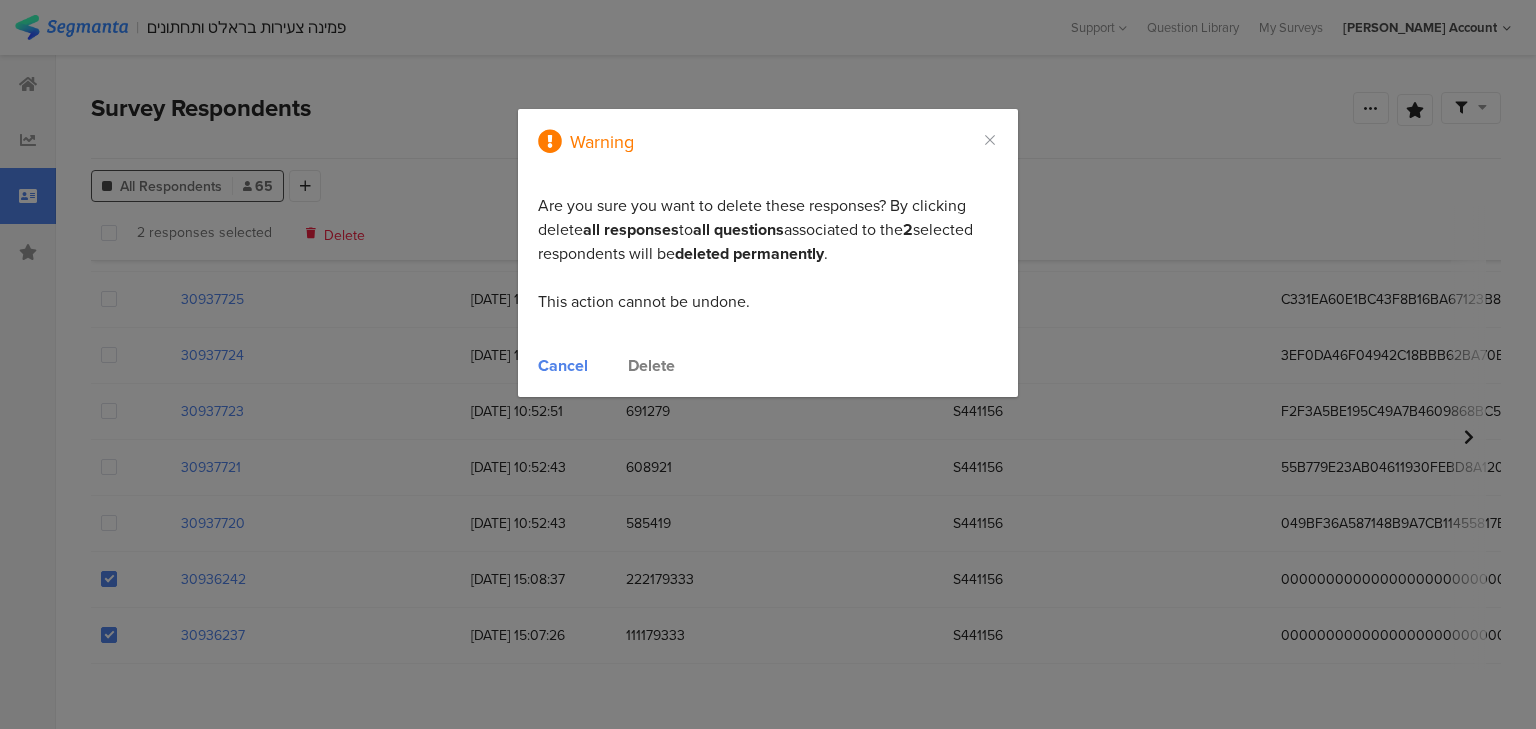 click on "Delete" at bounding box center [651, 365] 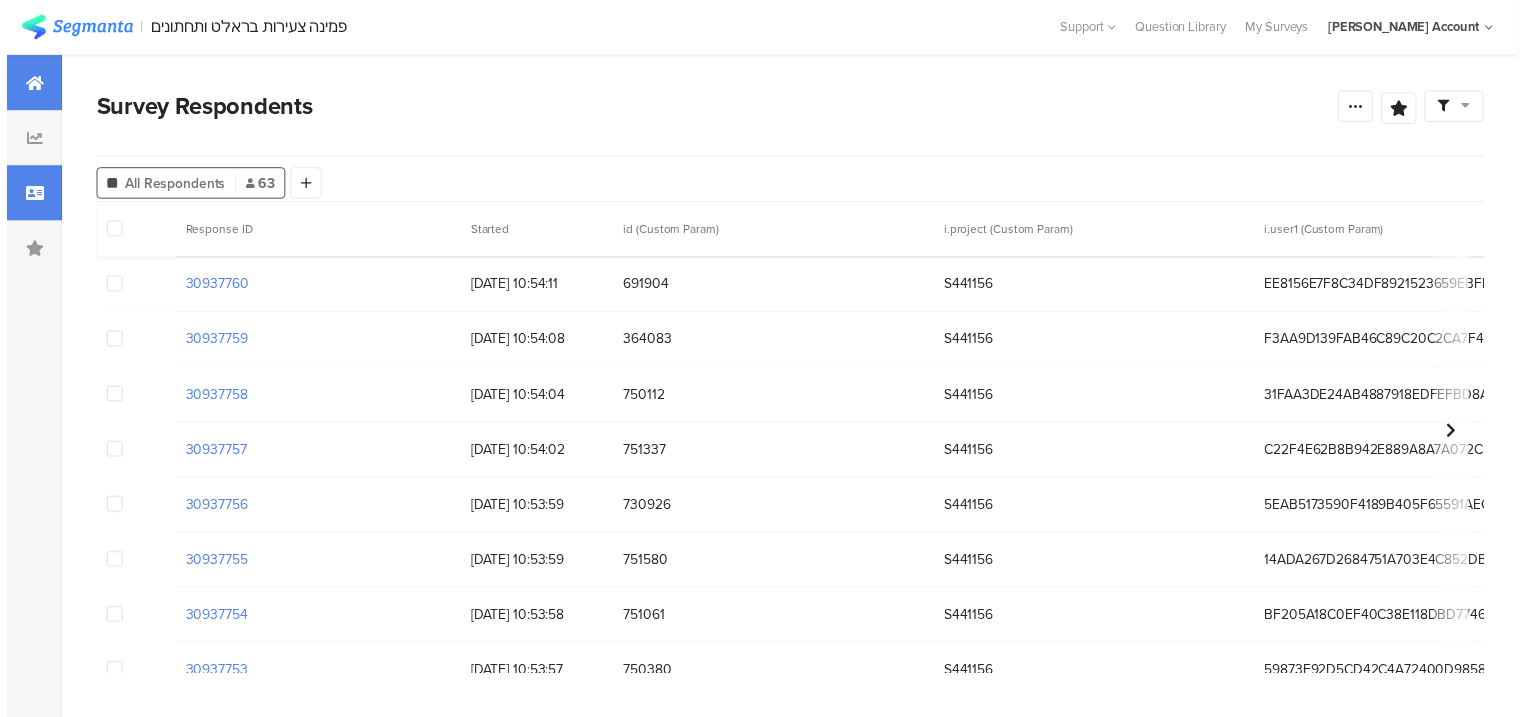 scroll, scrollTop: 3136, scrollLeft: 0, axis: vertical 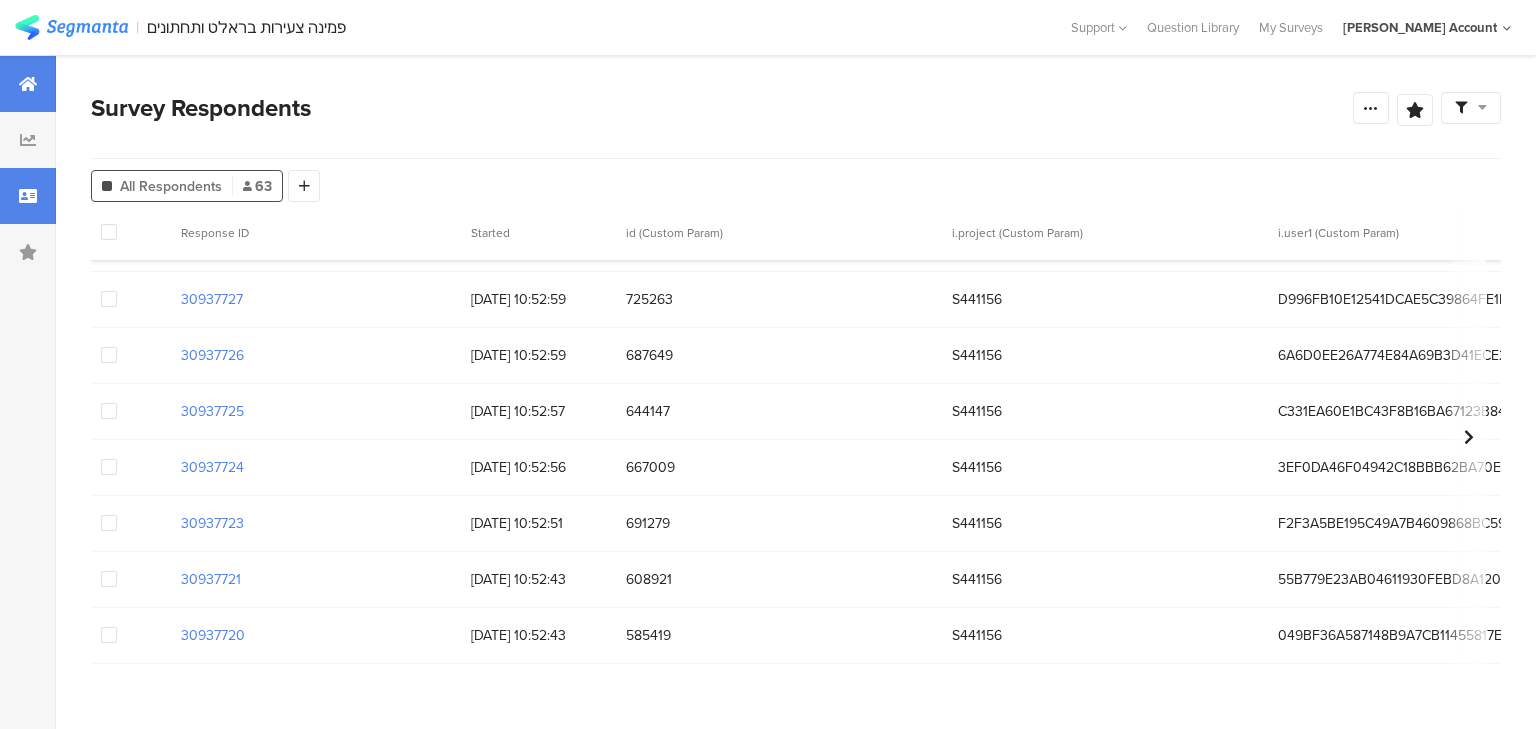 click at bounding box center [28, 84] 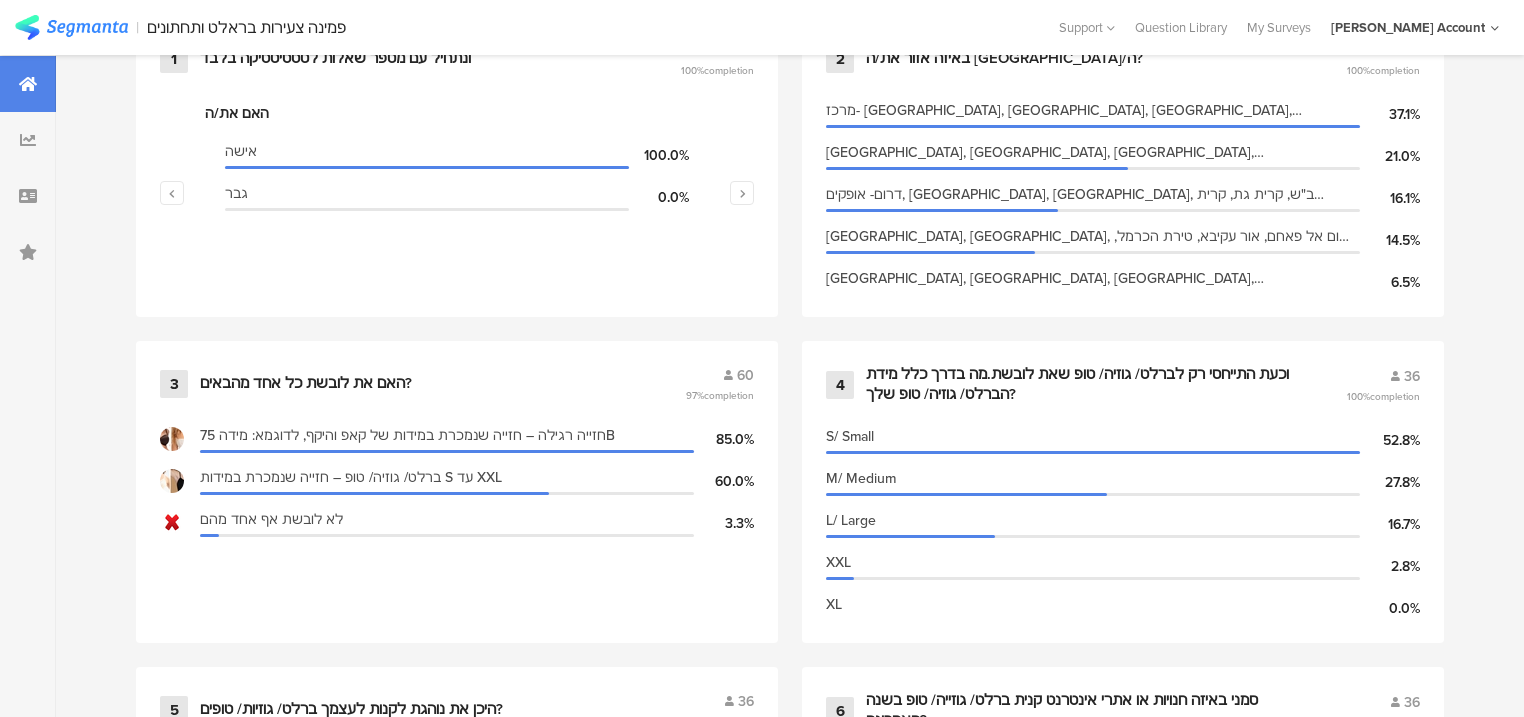 scroll, scrollTop: 1040, scrollLeft: 0, axis: vertical 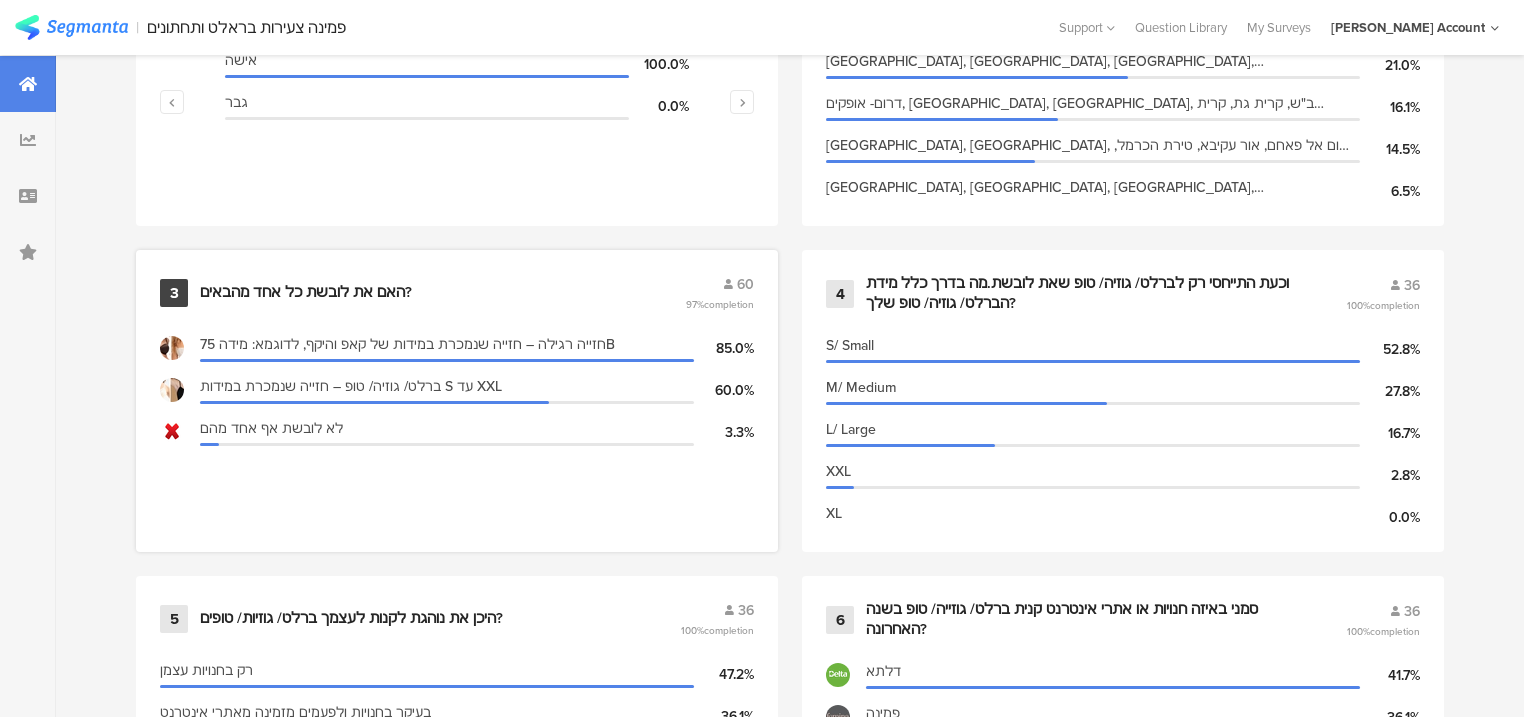 click on "האם את לובשת כל אחד מהבאים?" at bounding box center [306, 293] 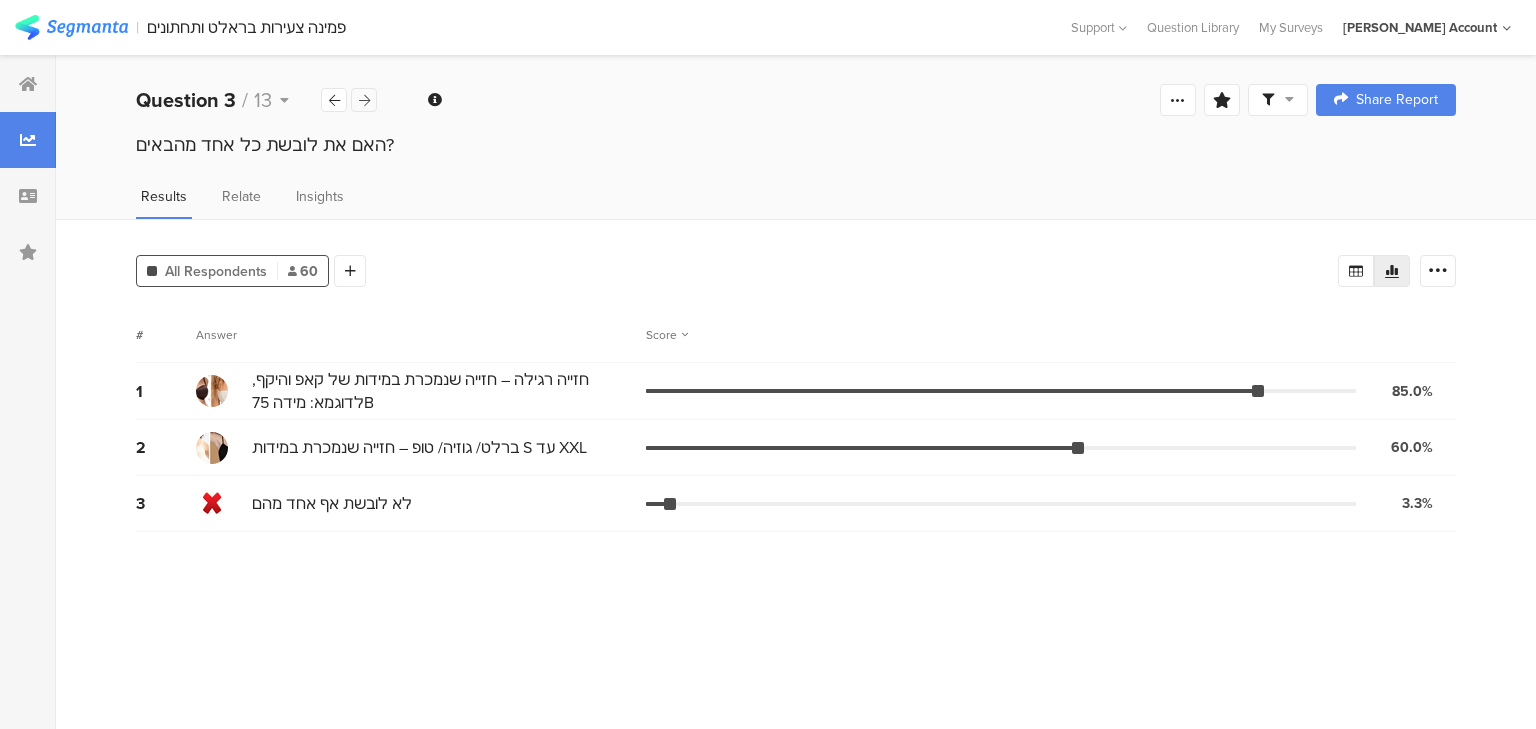 click at bounding box center (364, 100) 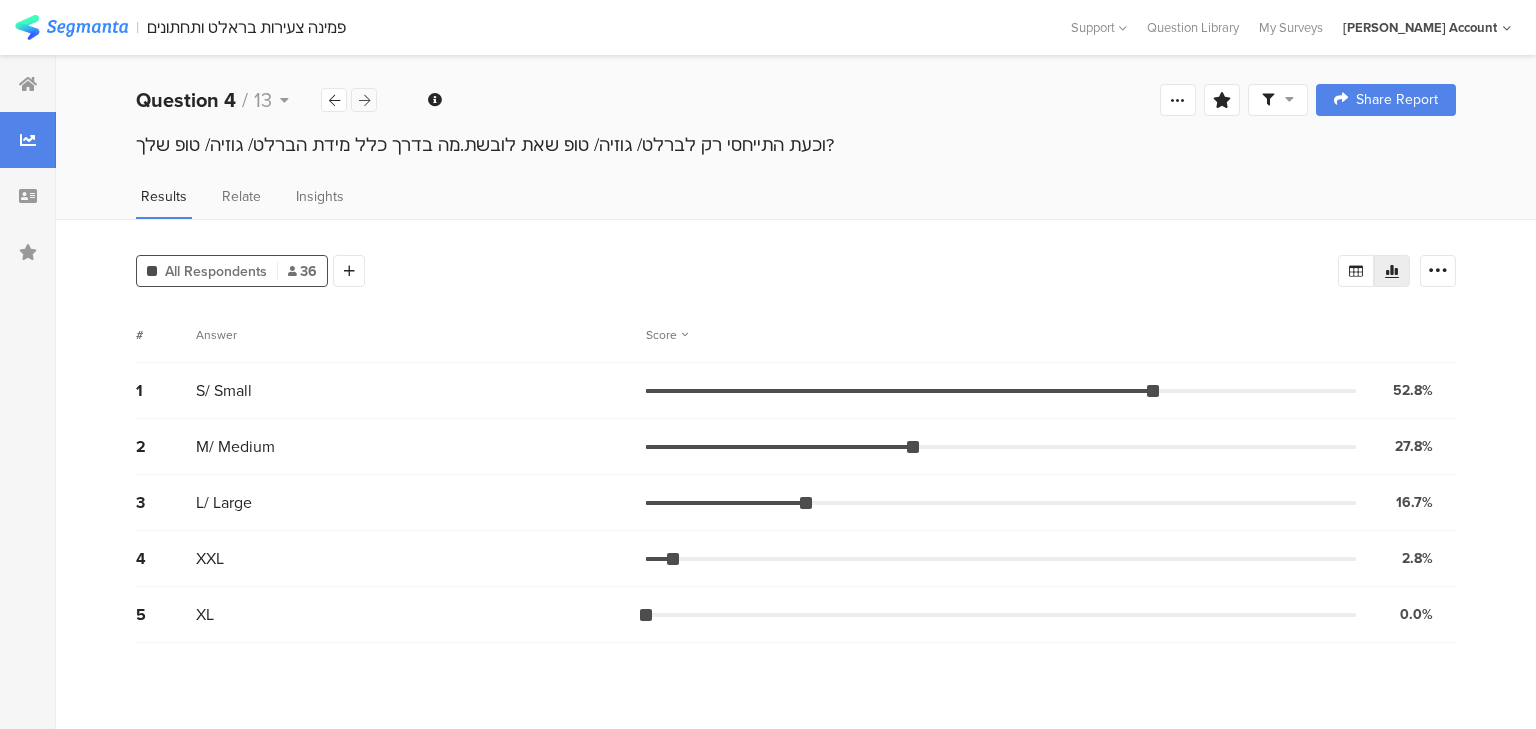 click at bounding box center [364, 100] 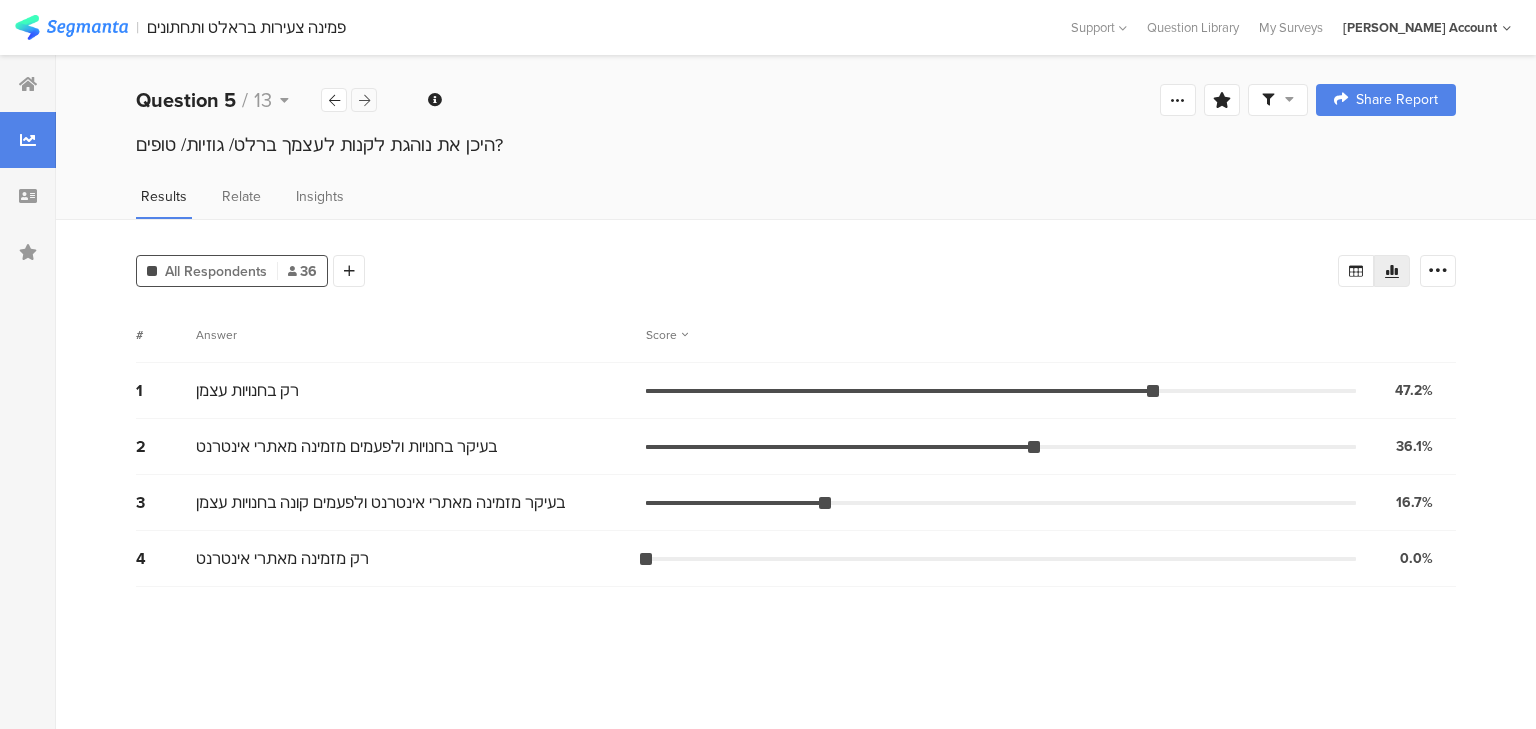 click at bounding box center (364, 100) 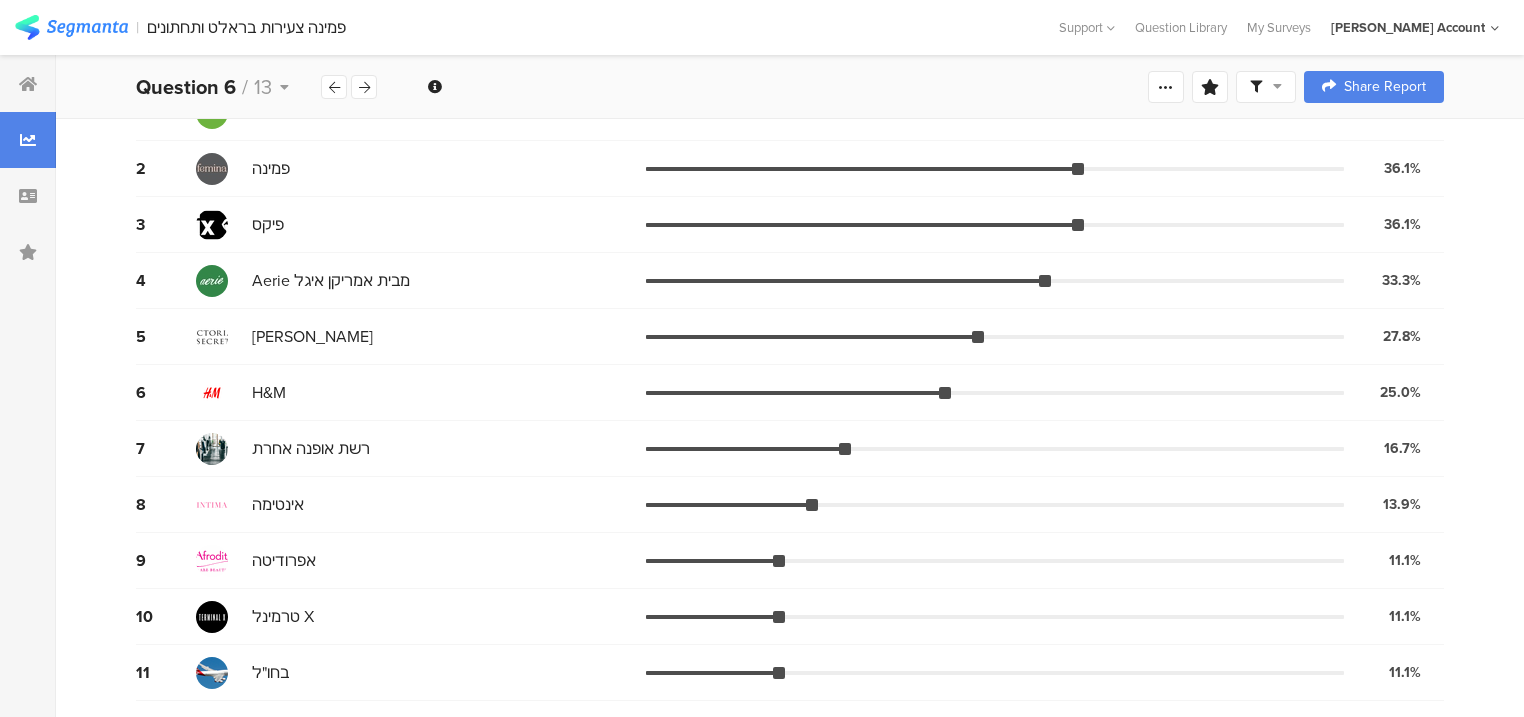 scroll, scrollTop: 594, scrollLeft: 0, axis: vertical 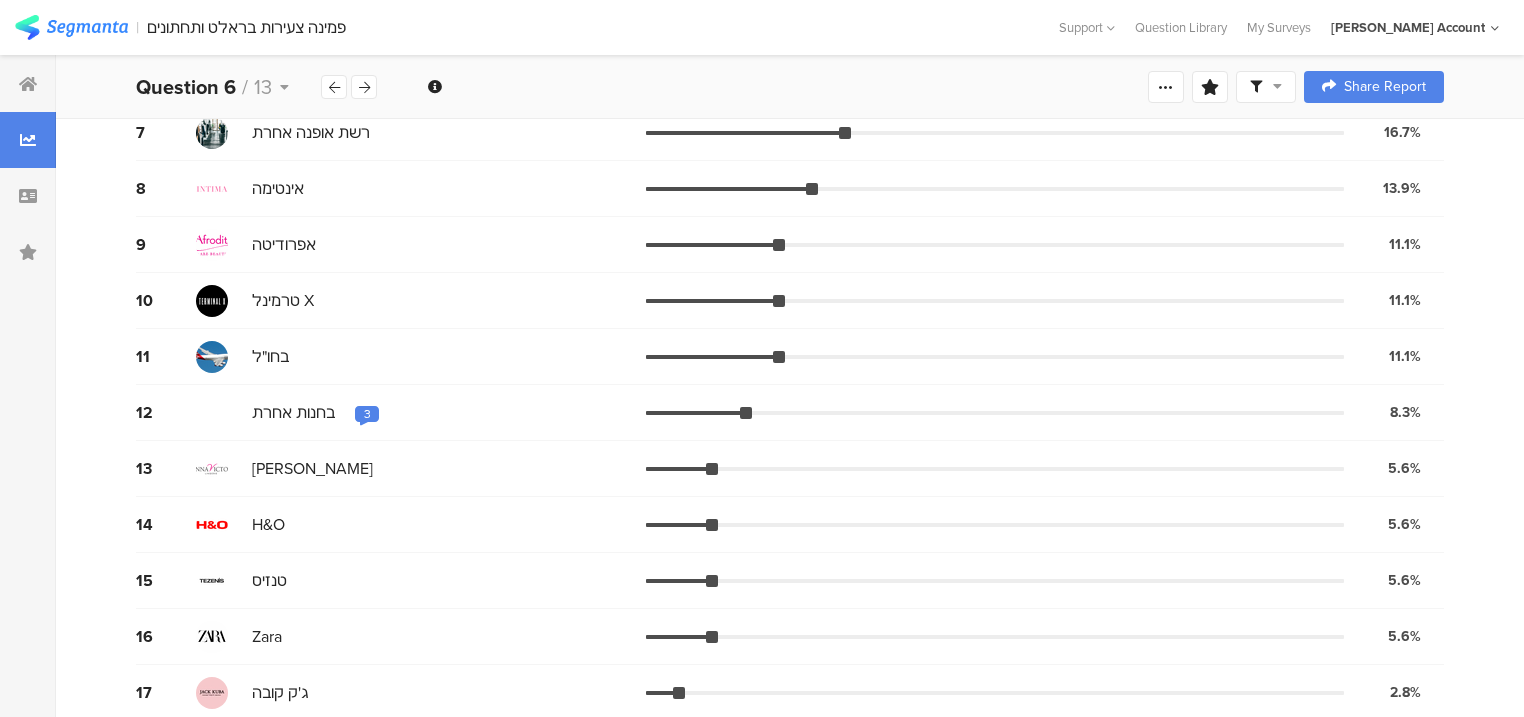 click on "3" at bounding box center [367, 414] 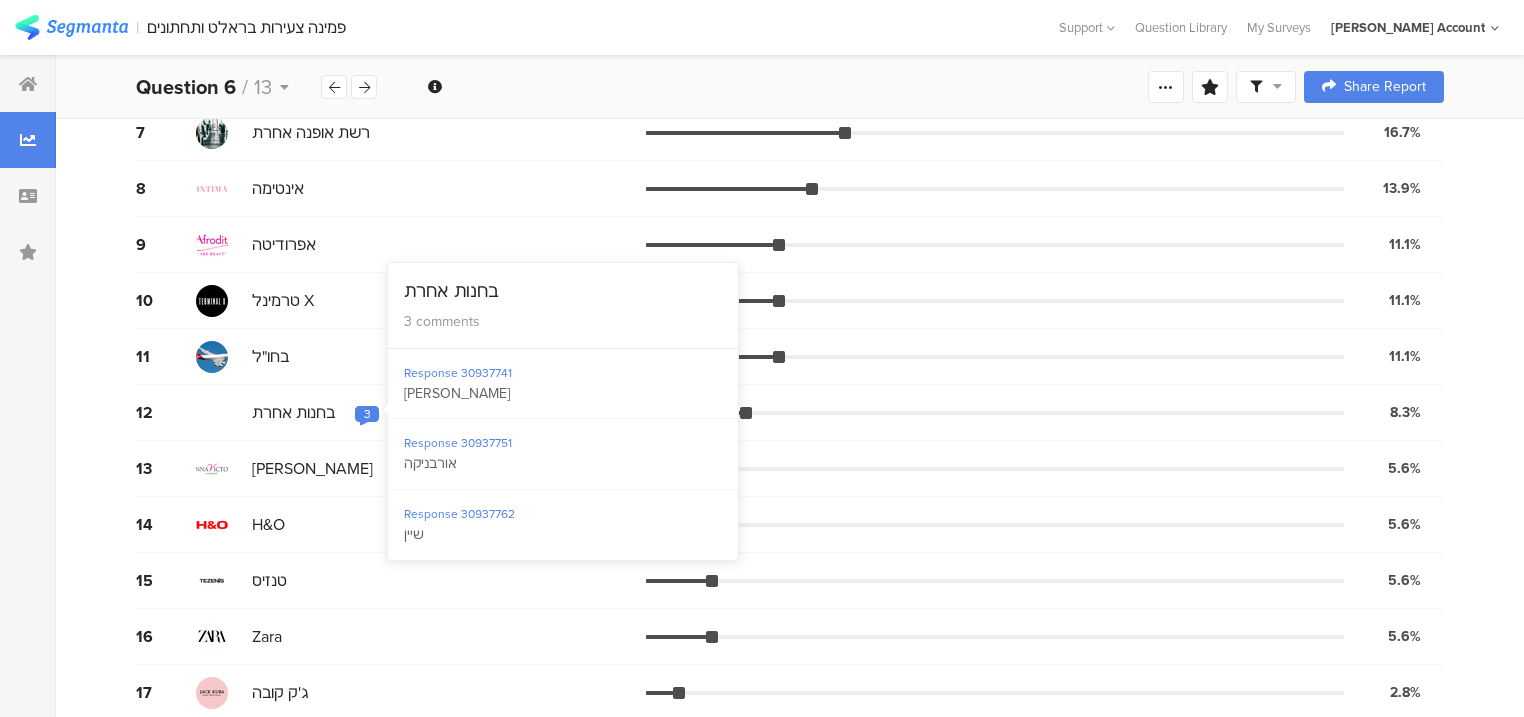 click on "3" at bounding box center [367, 414] 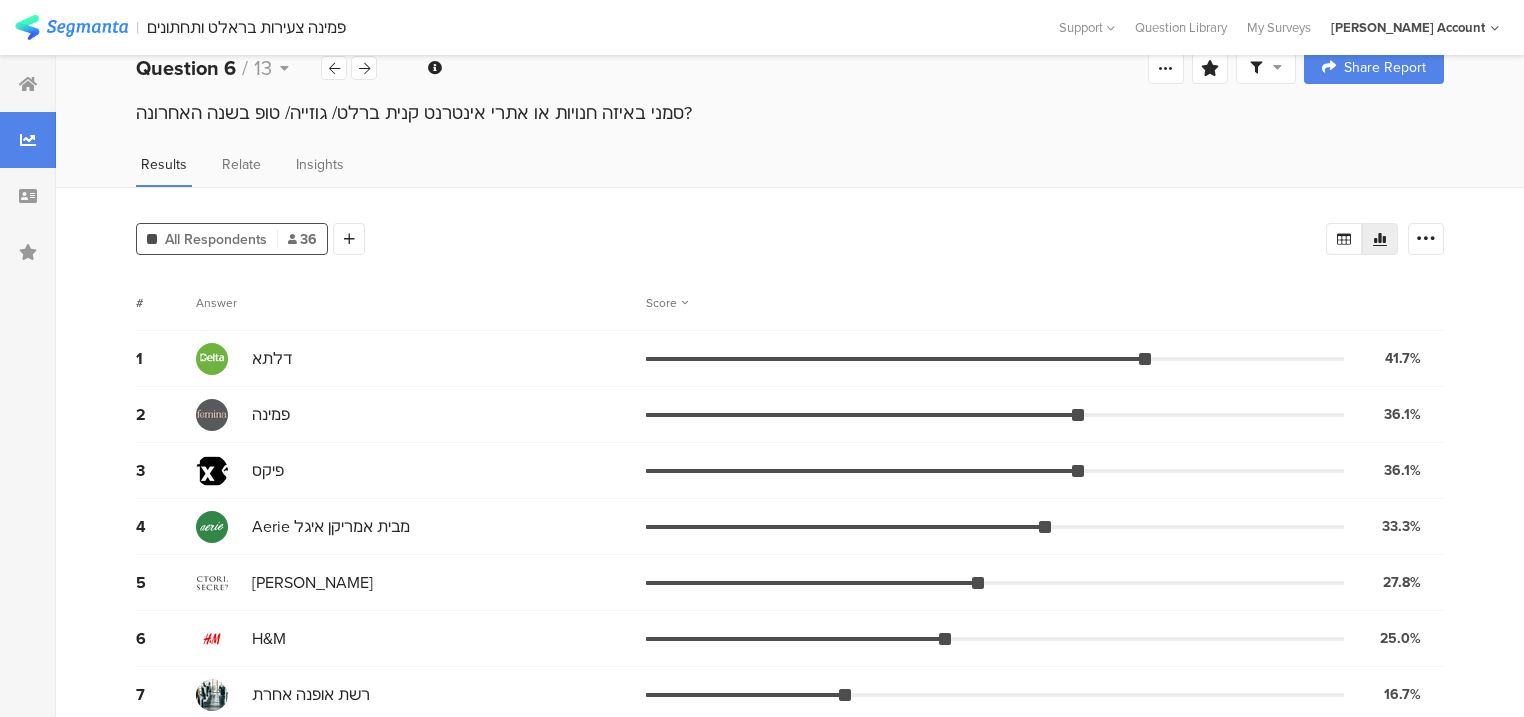 scroll, scrollTop: 0, scrollLeft: 0, axis: both 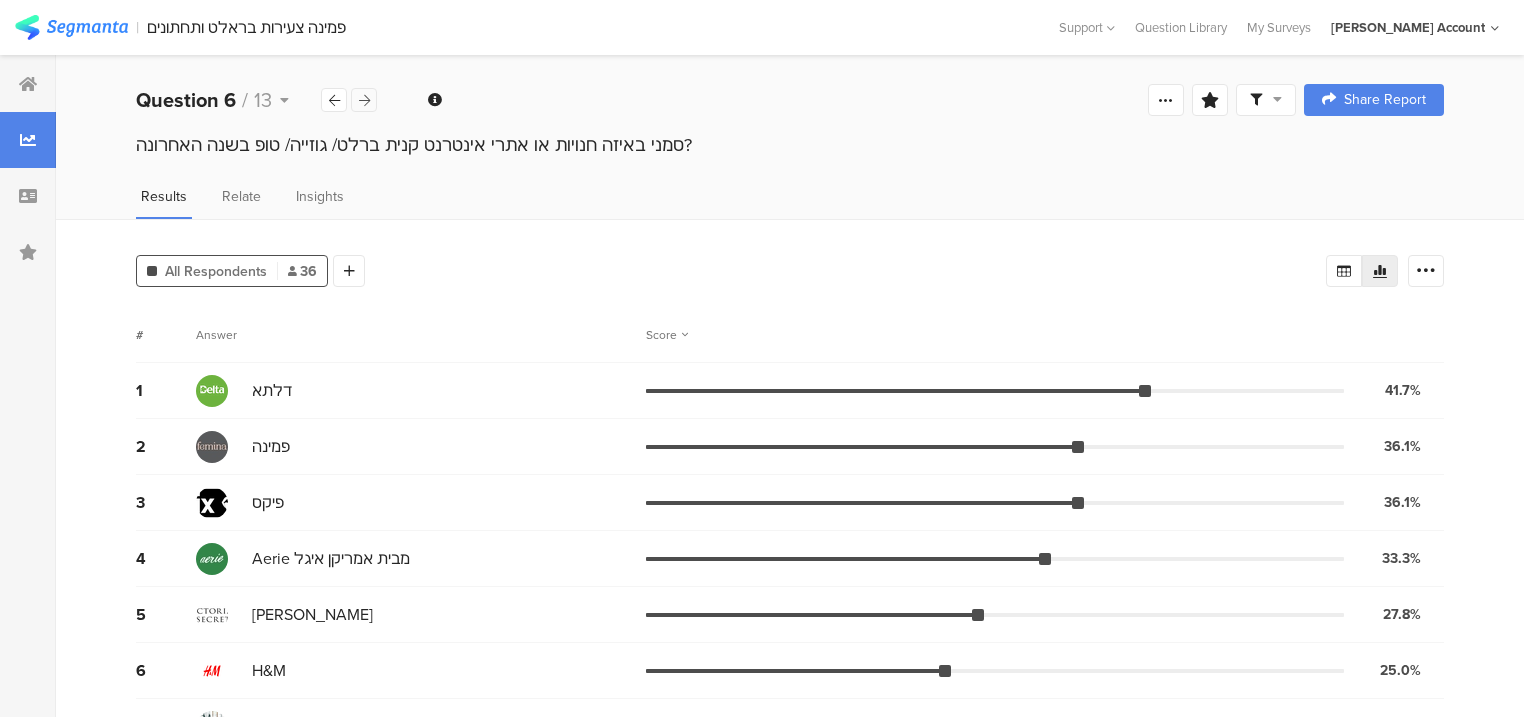 click at bounding box center (364, 100) 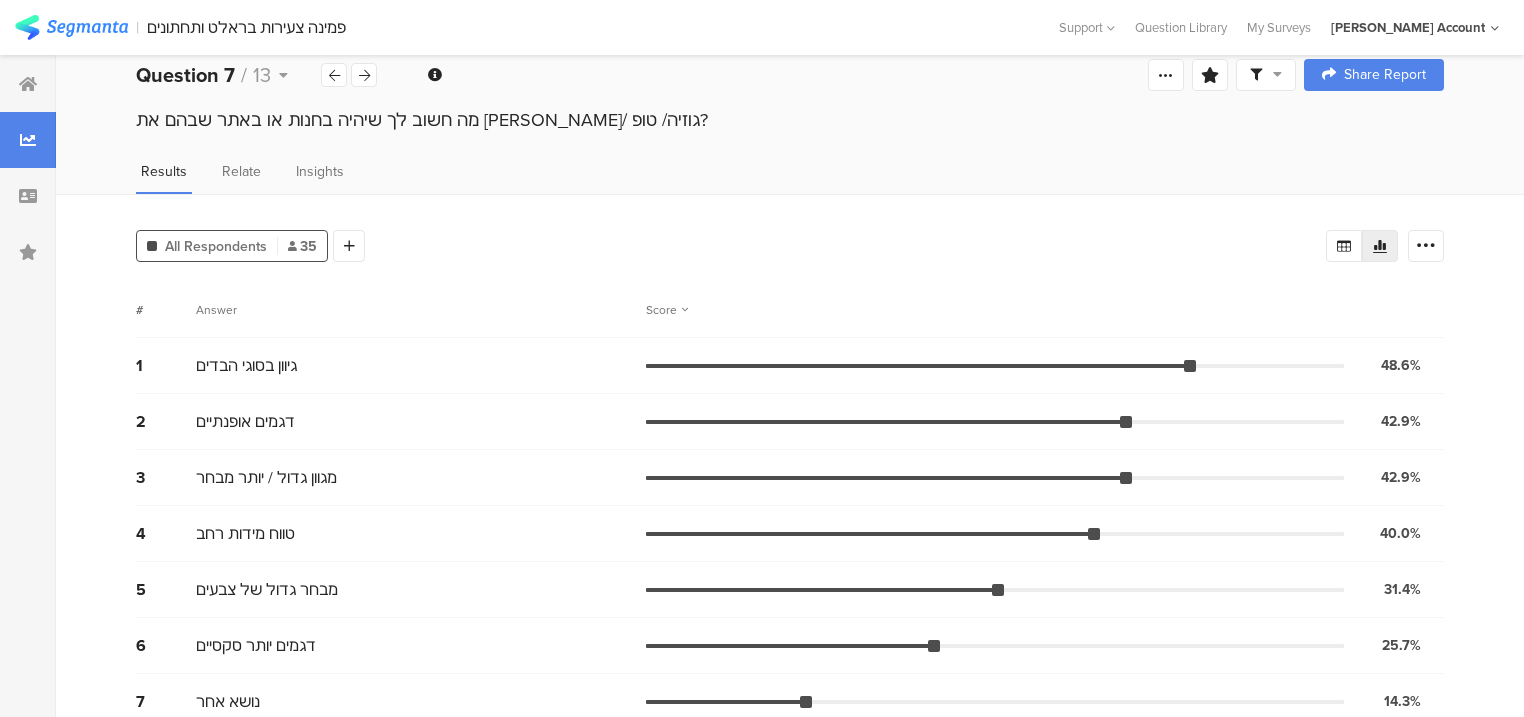 scroll, scrollTop: 50, scrollLeft: 0, axis: vertical 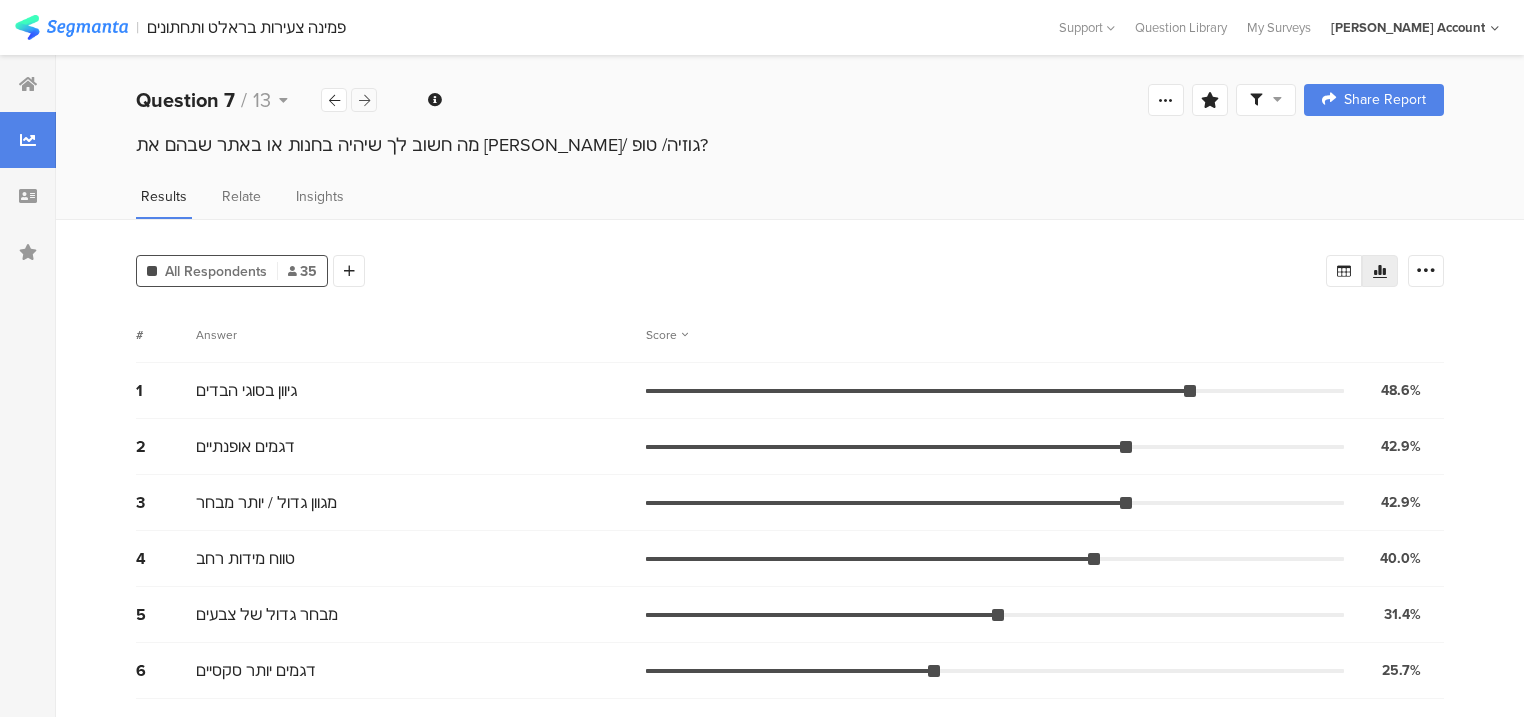 click at bounding box center [364, 100] 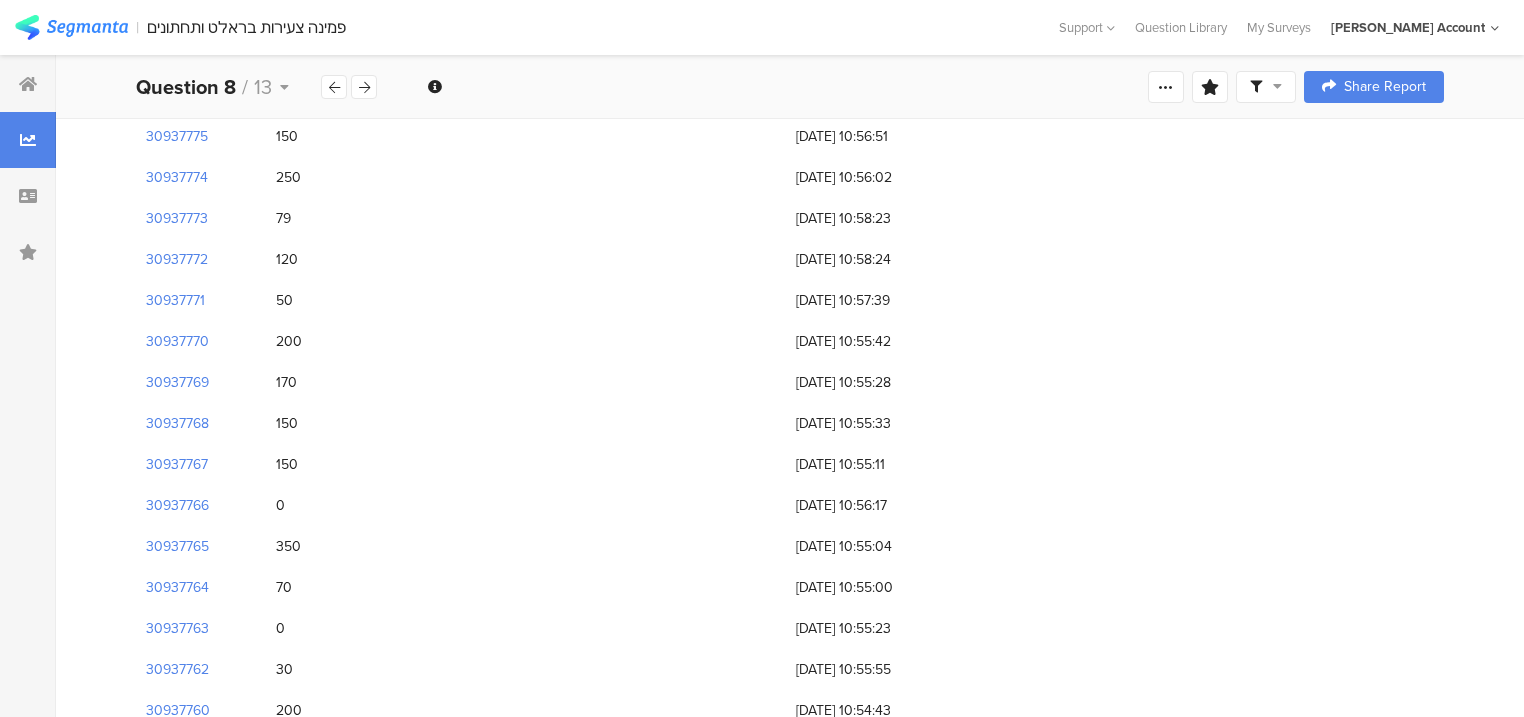 scroll, scrollTop: 0, scrollLeft: 0, axis: both 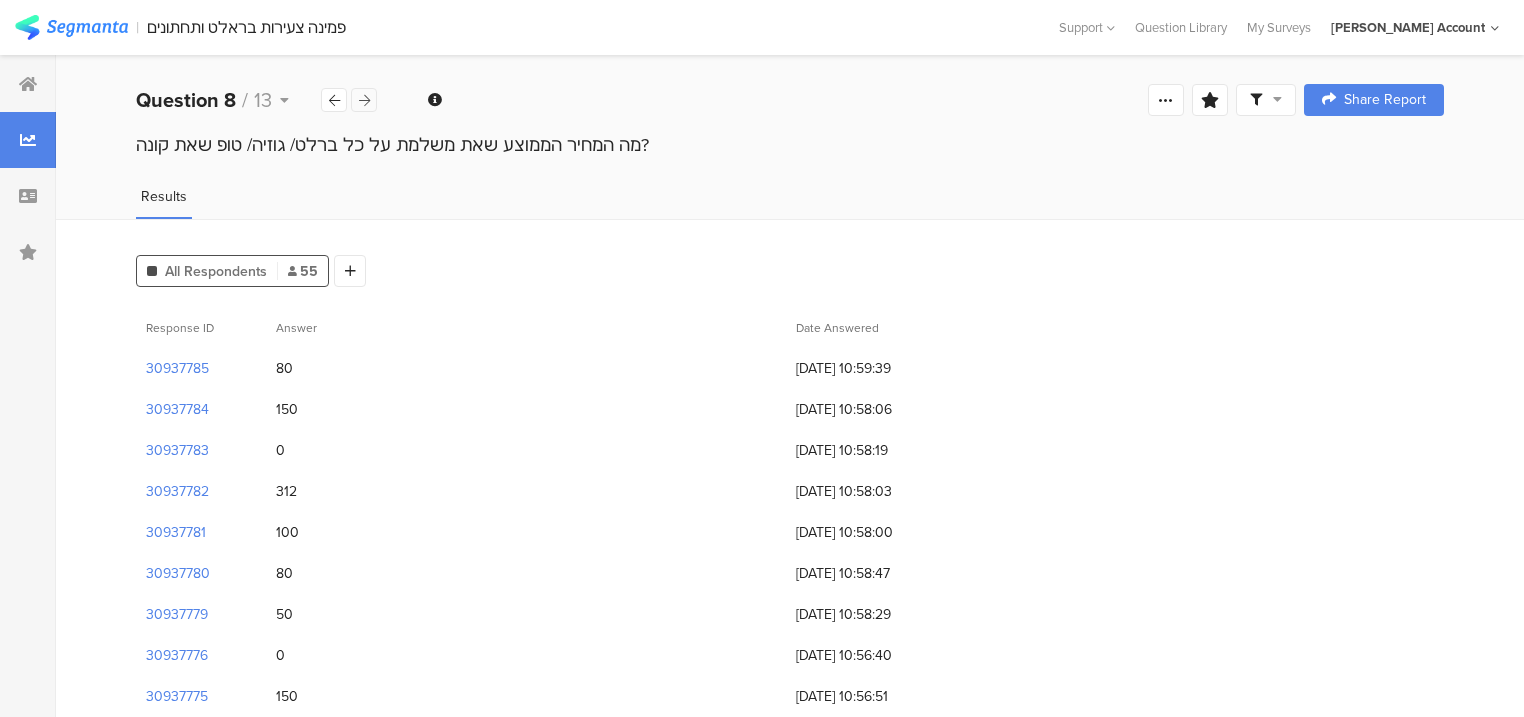 click at bounding box center [364, 100] 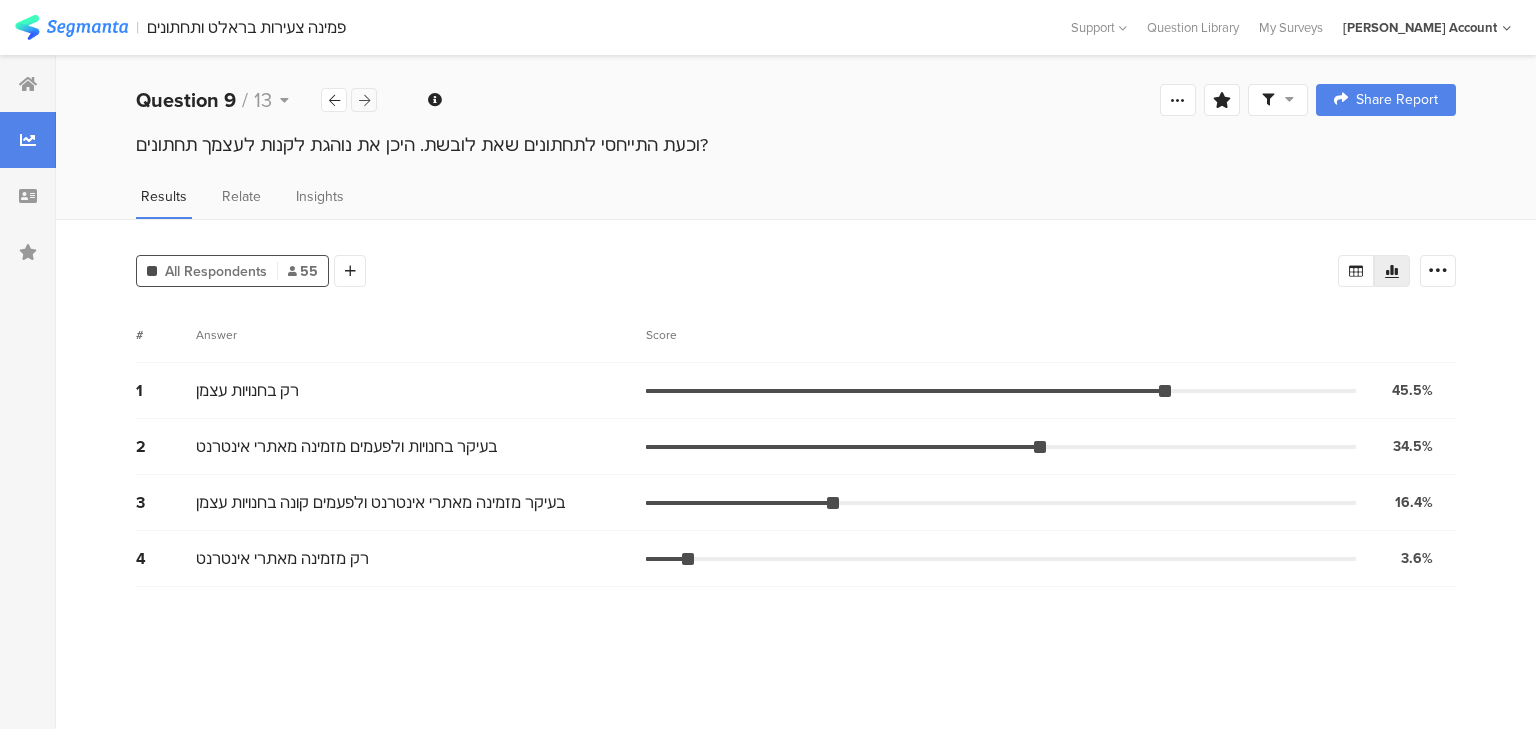 click at bounding box center (364, 100) 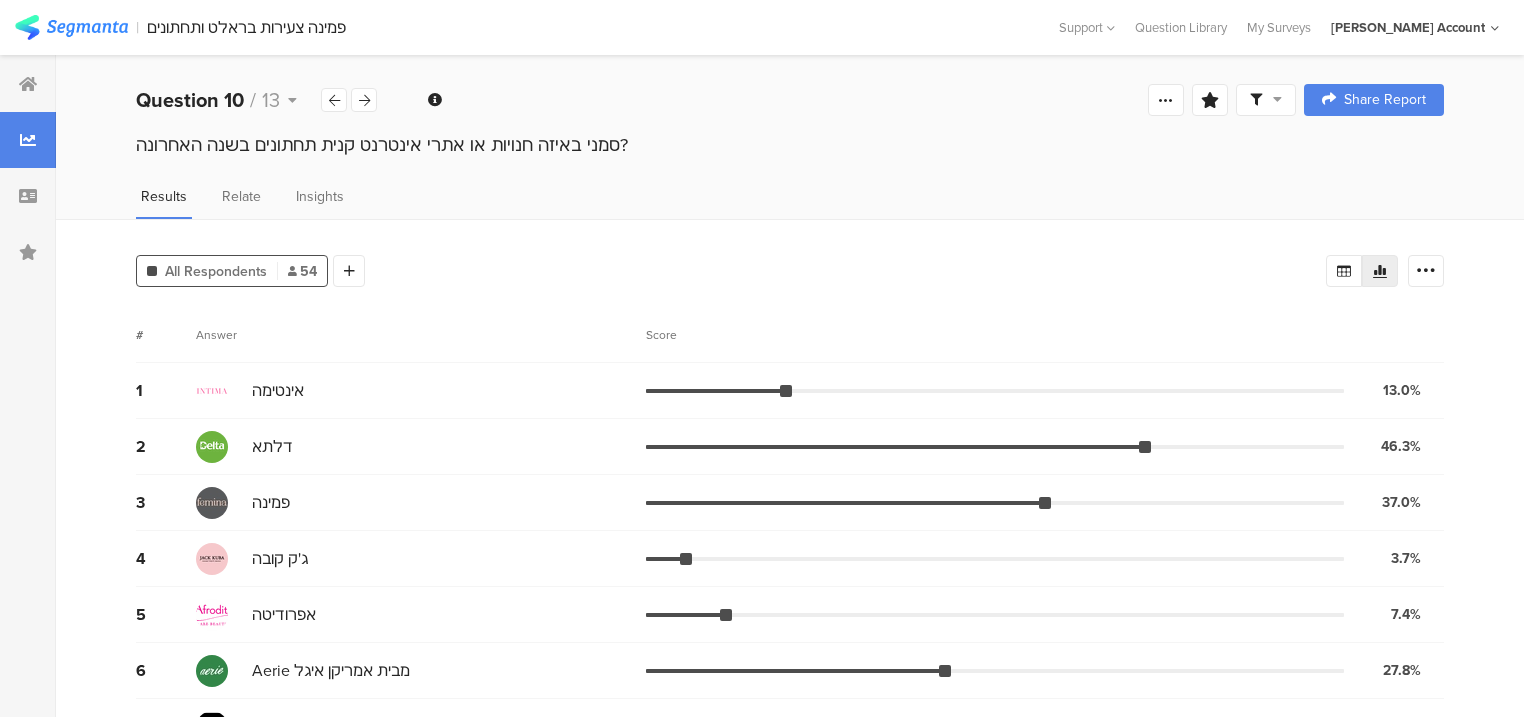 click on "Score" at bounding box center (667, 335) 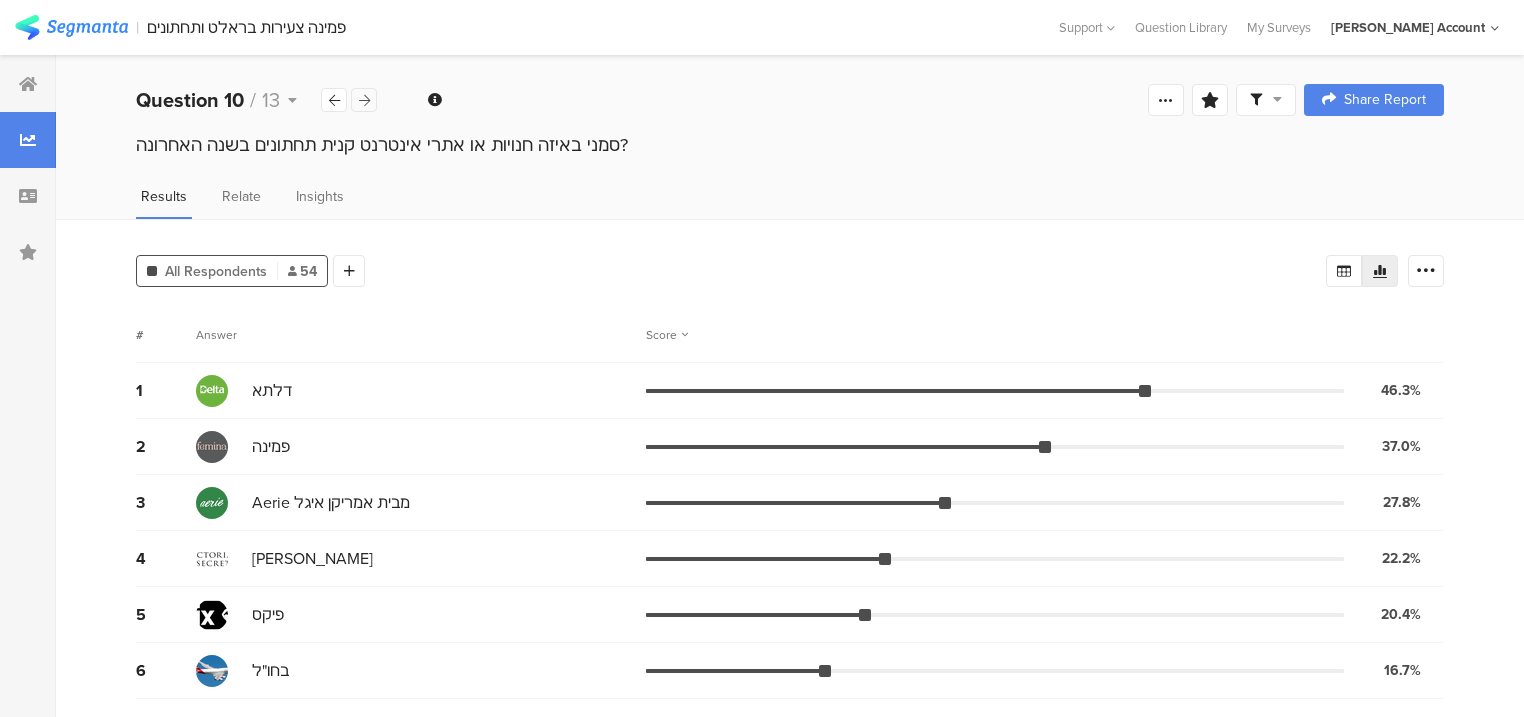 click at bounding box center (364, 100) 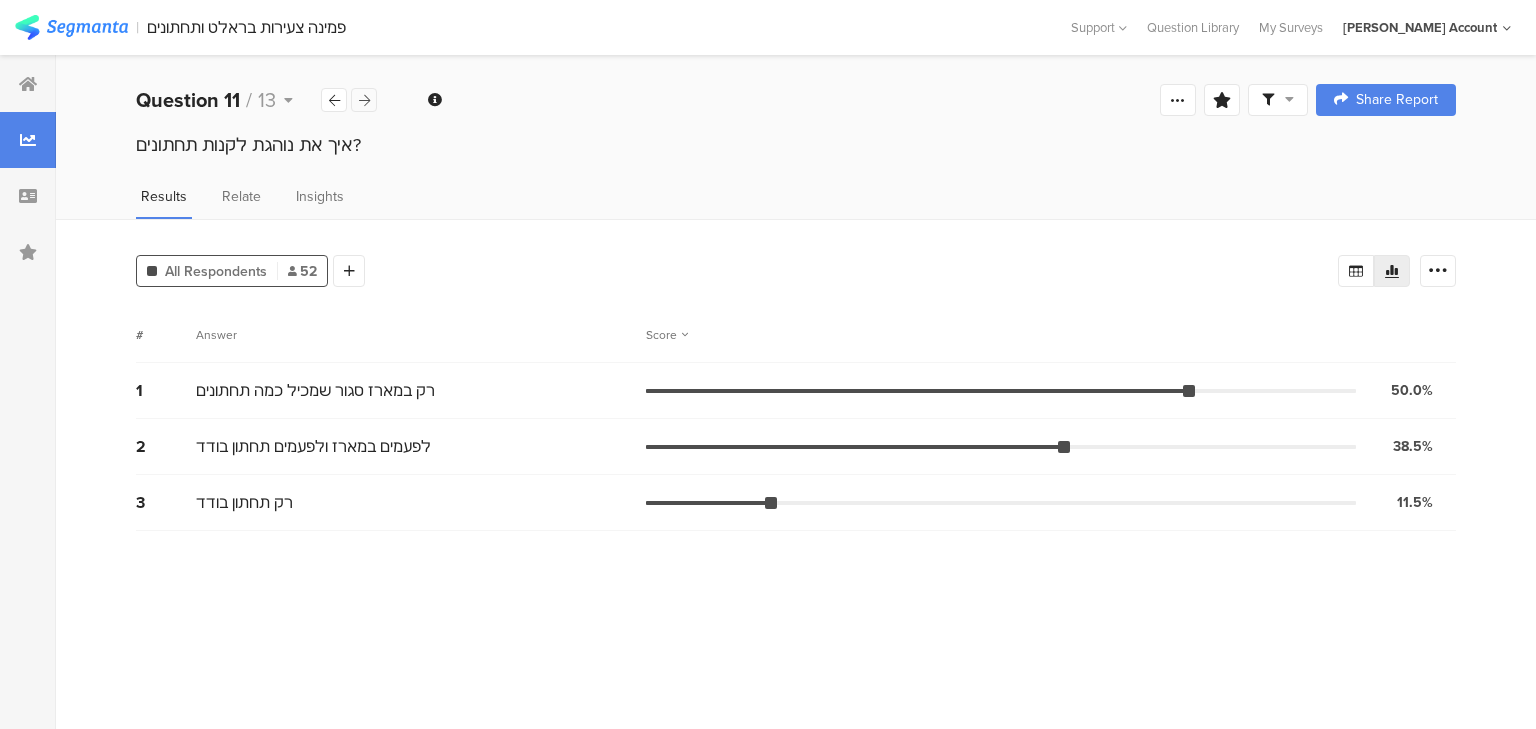 click at bounding box center (364, 100) 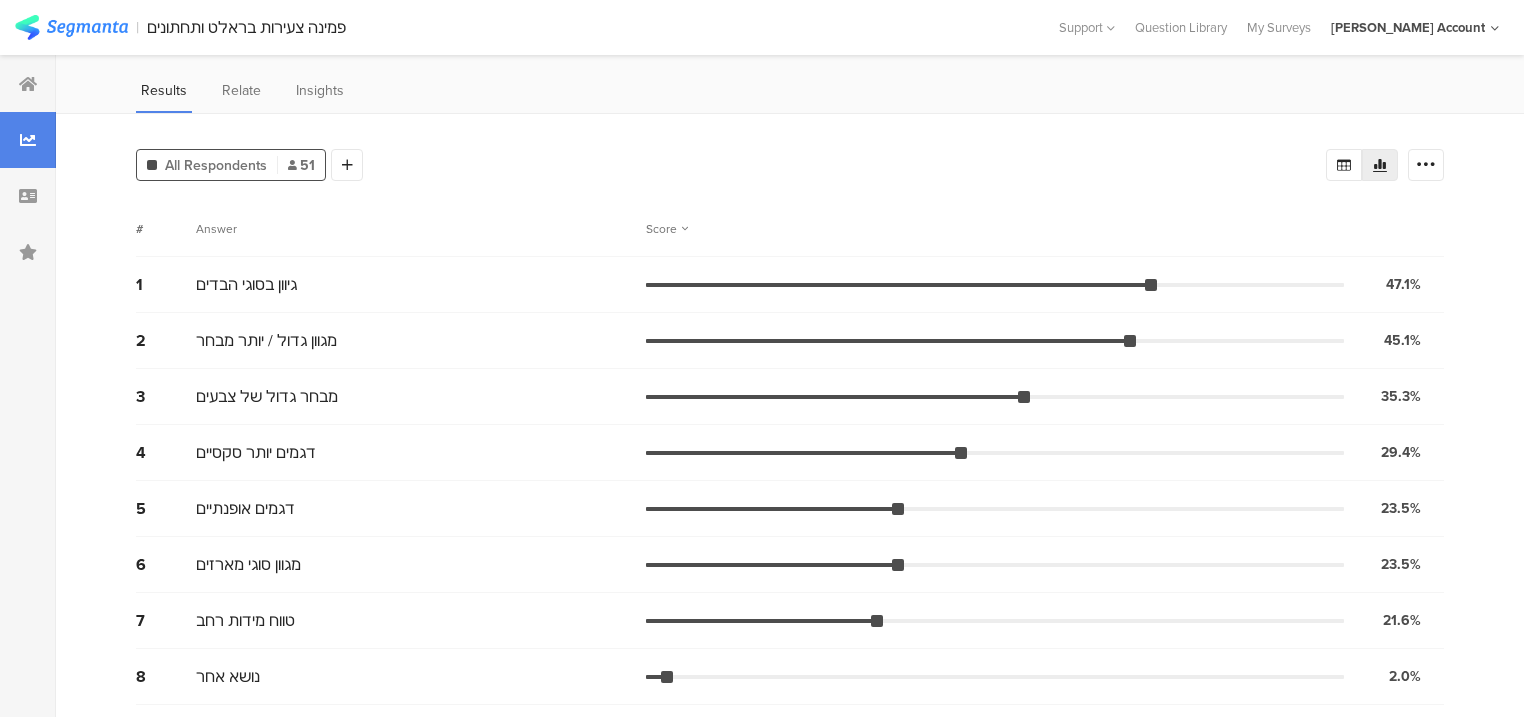 scroll, scrollTop: 0, scrollLeft: 0, axis: both 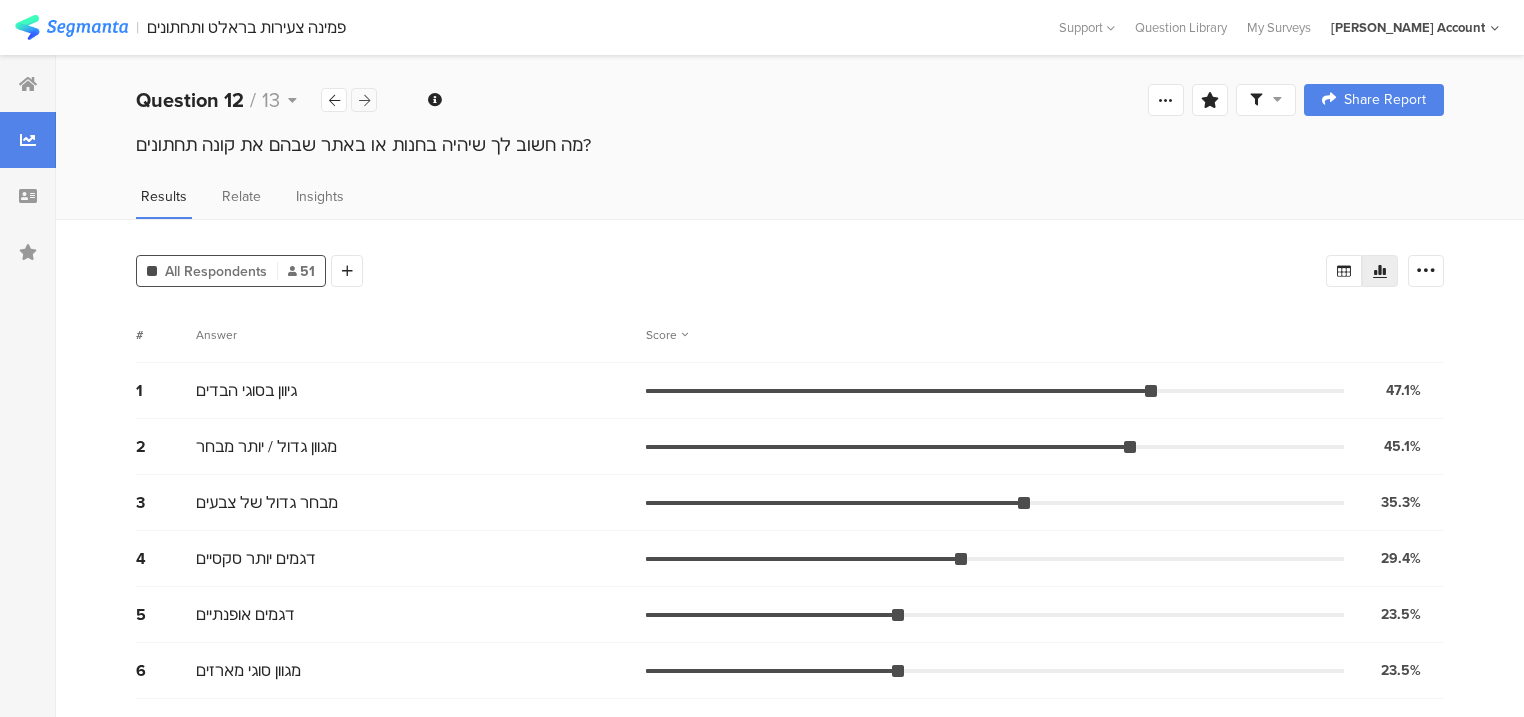 click at bounding box center (364, 100) 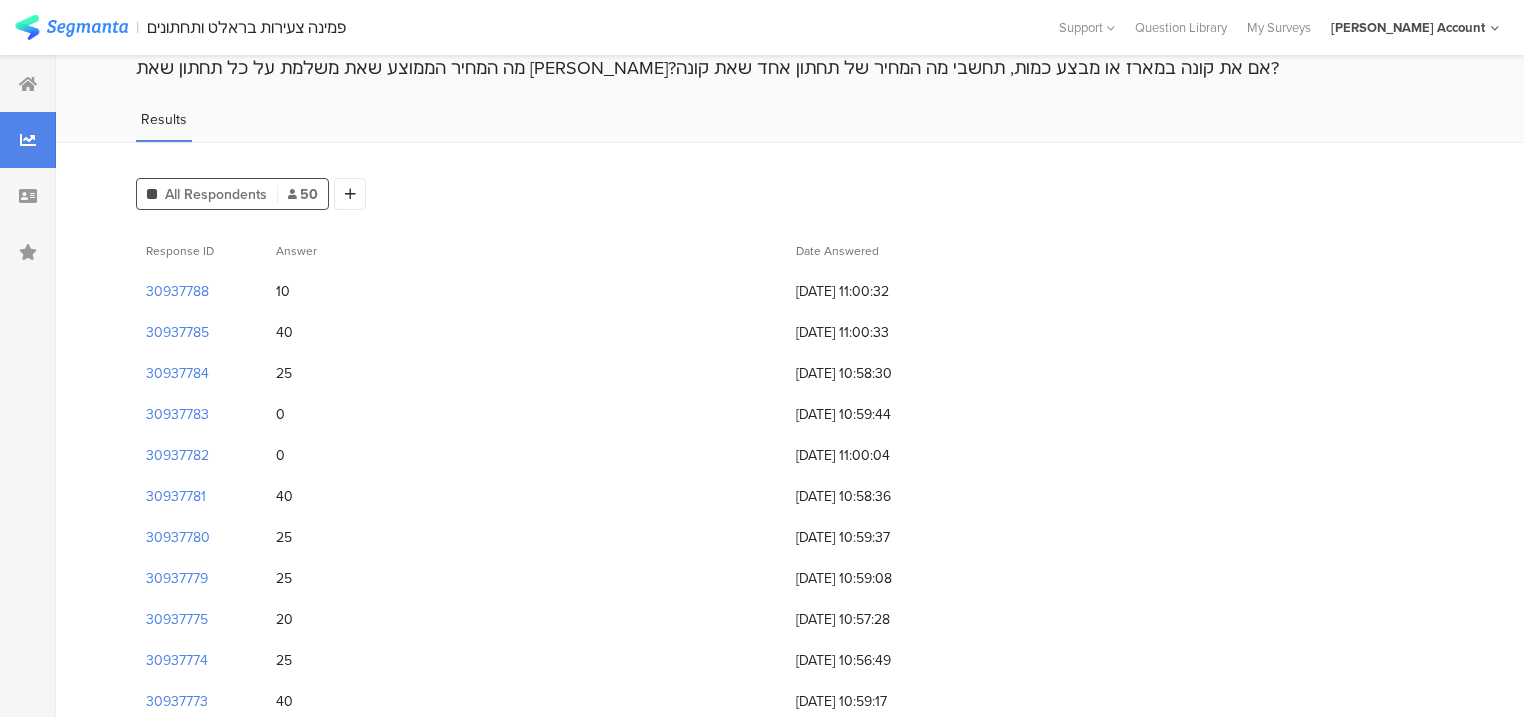 scroll, scrollTop: 0, scrollLeft: 0, axis: both 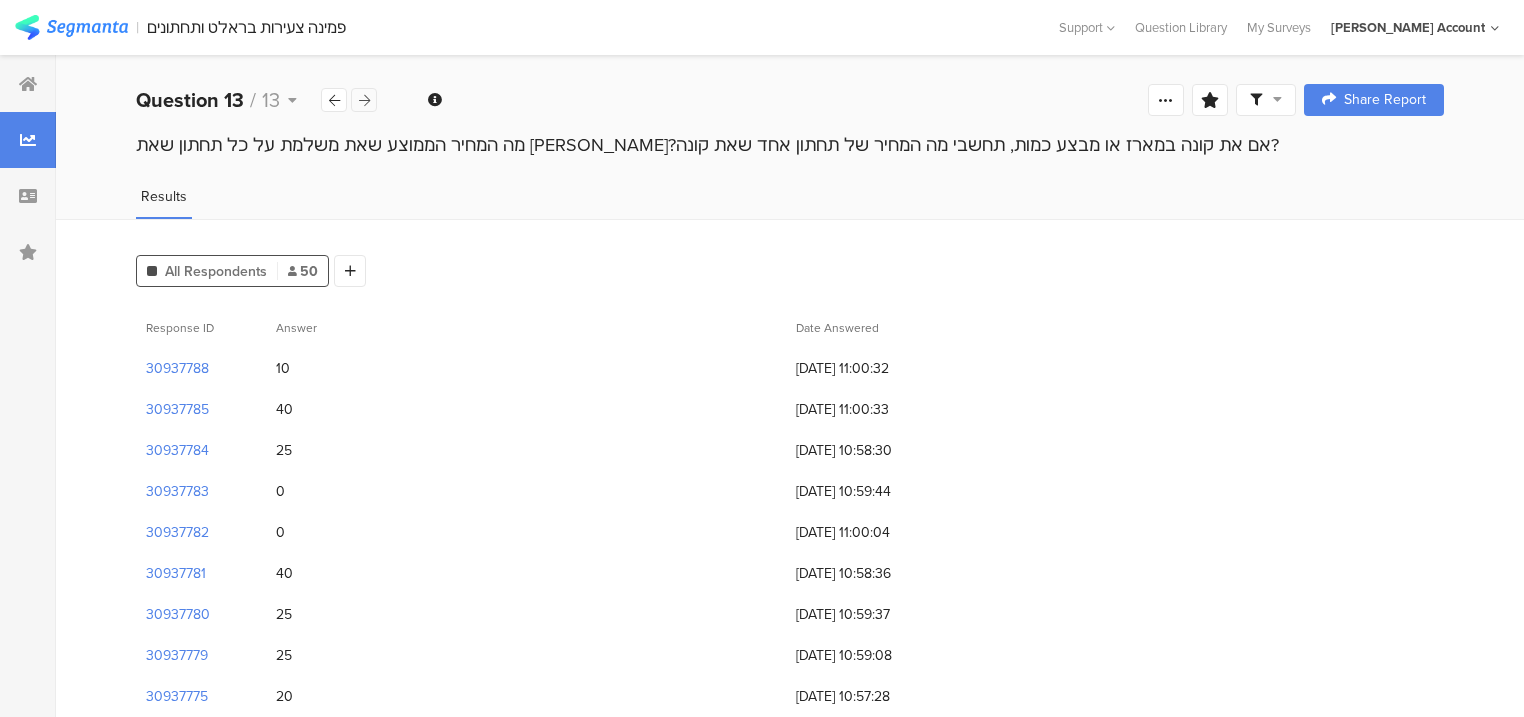 click at bounding box center [364, 100] 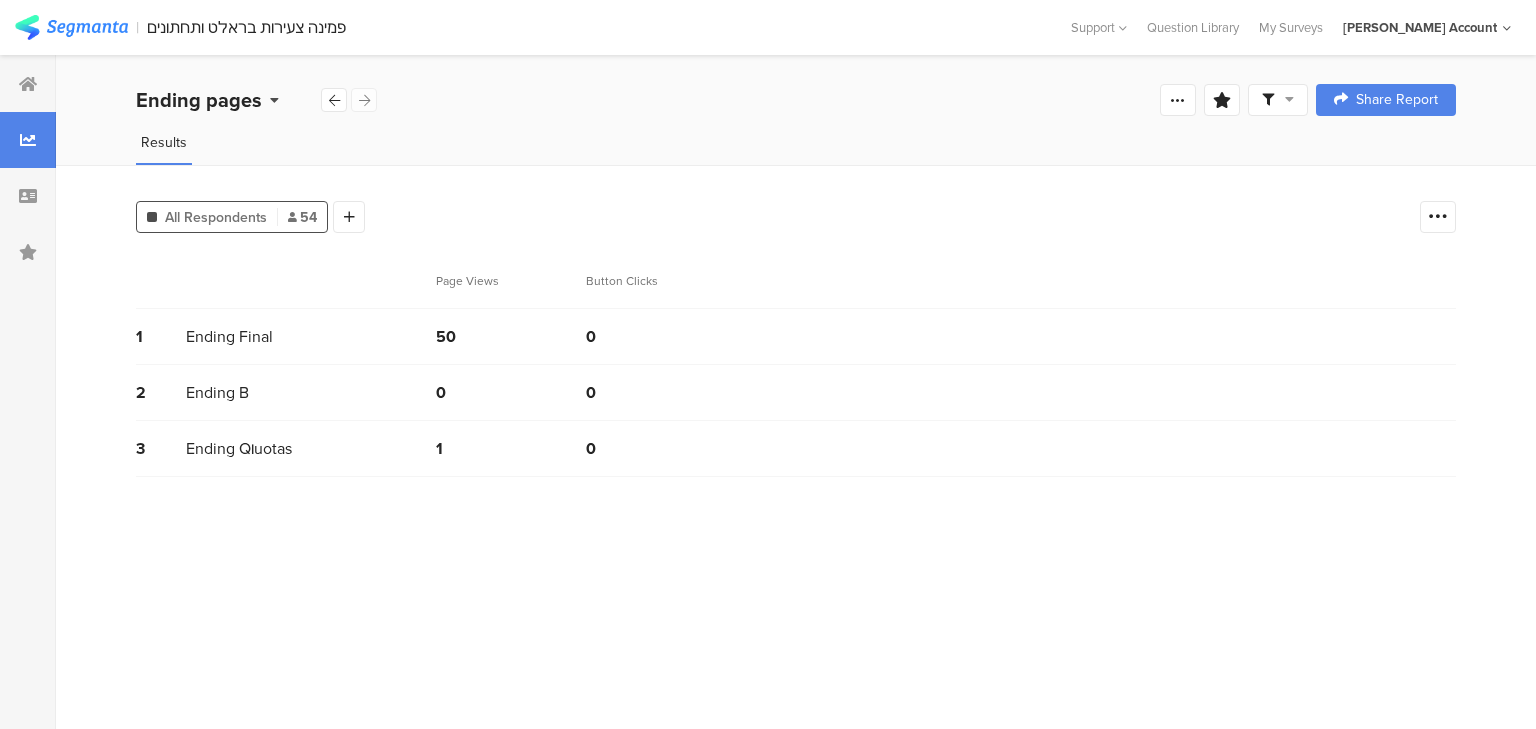 click on "Ending pages" at bounding box center (228, 100) 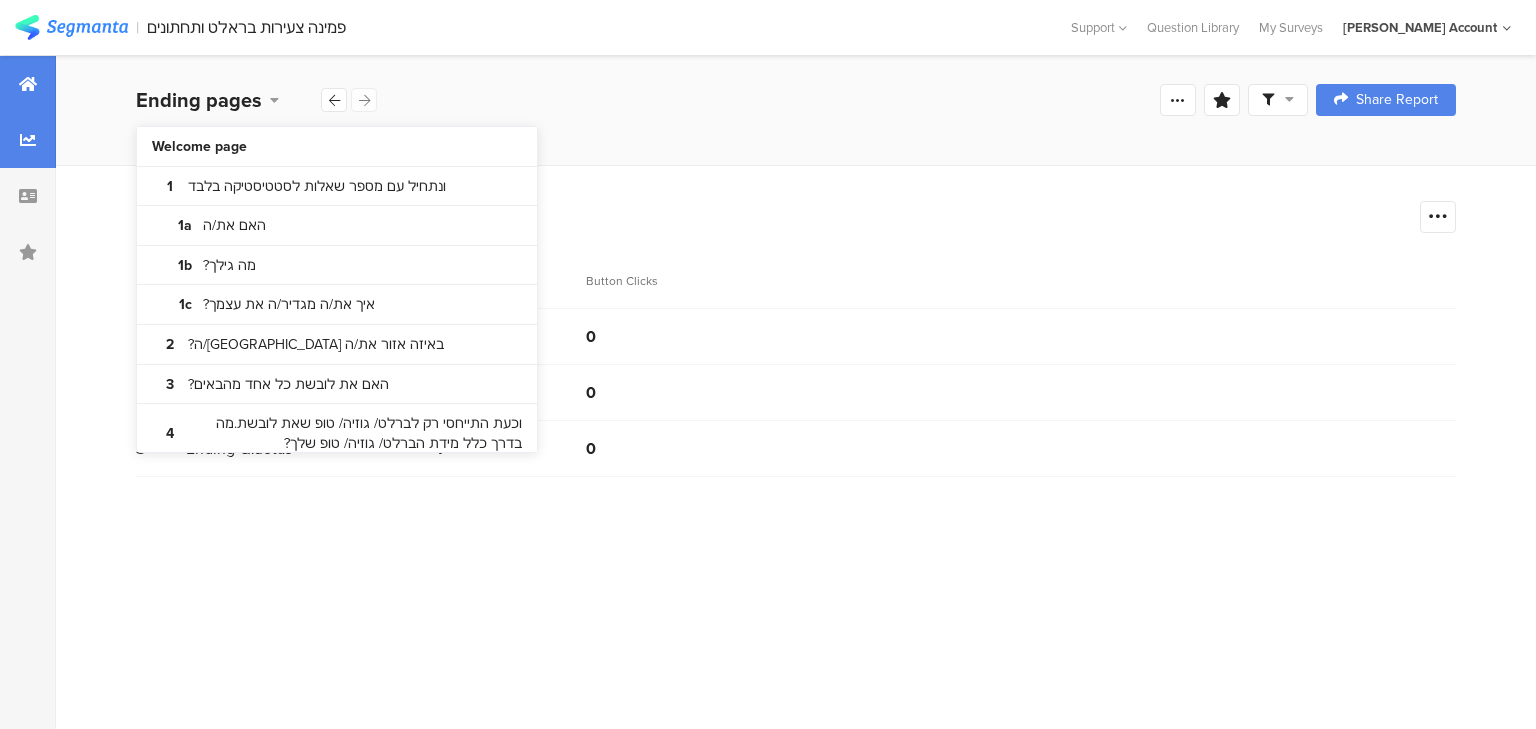 click at bounding box center (28, 84) 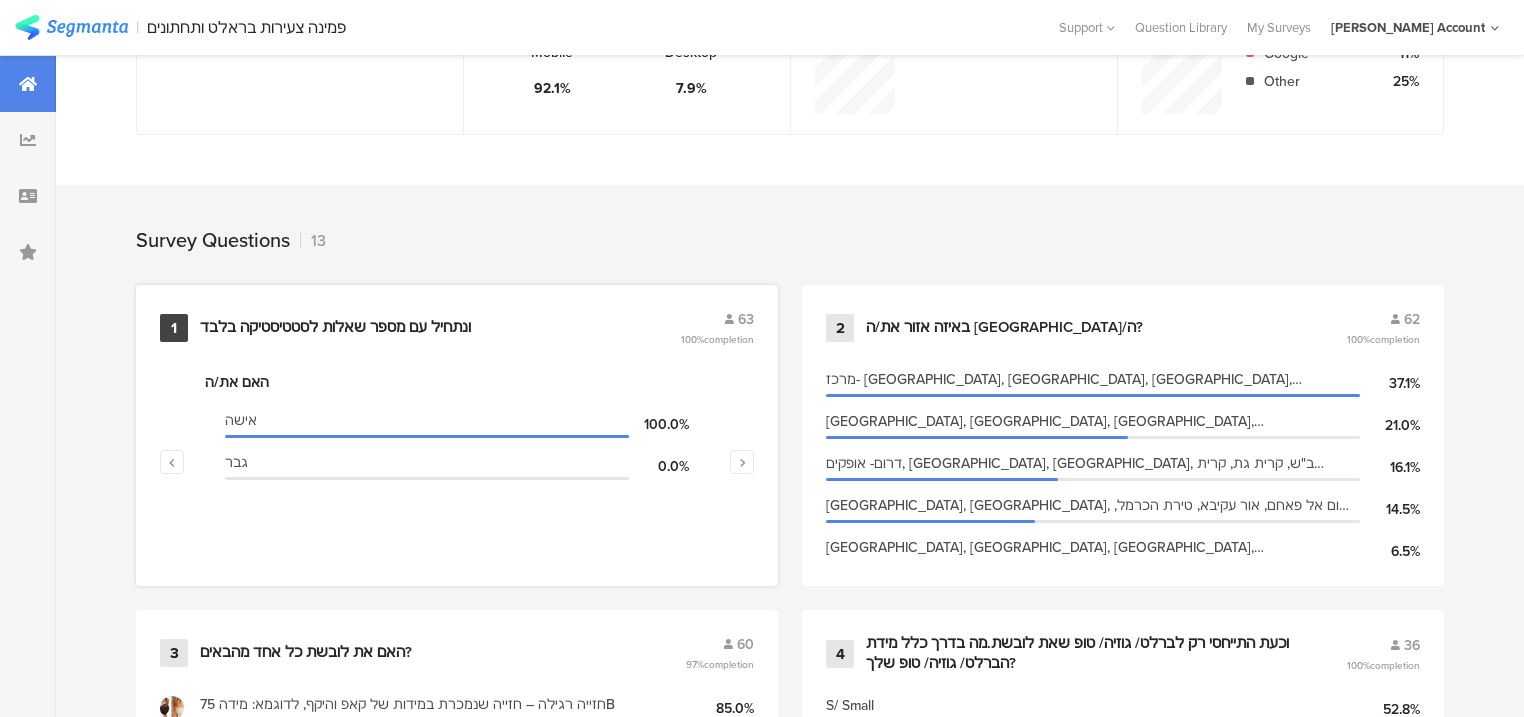 scroll, scrollTop: 800, scrollLeft: 0, axis: vertical 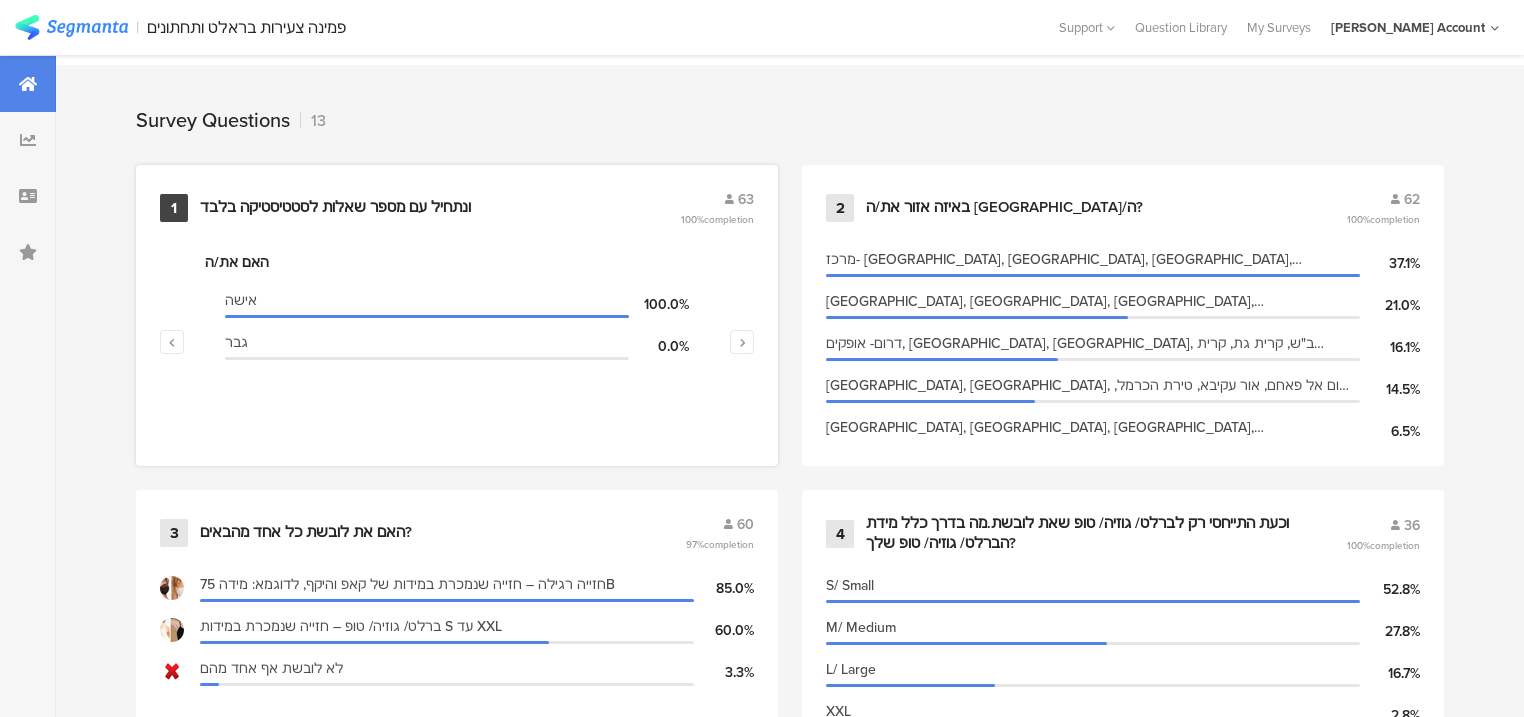 click on "ונתחיל עם מספר שאלות לסטטיסטיקה בלבד﻿﻿" at bounding box center (335, 208) 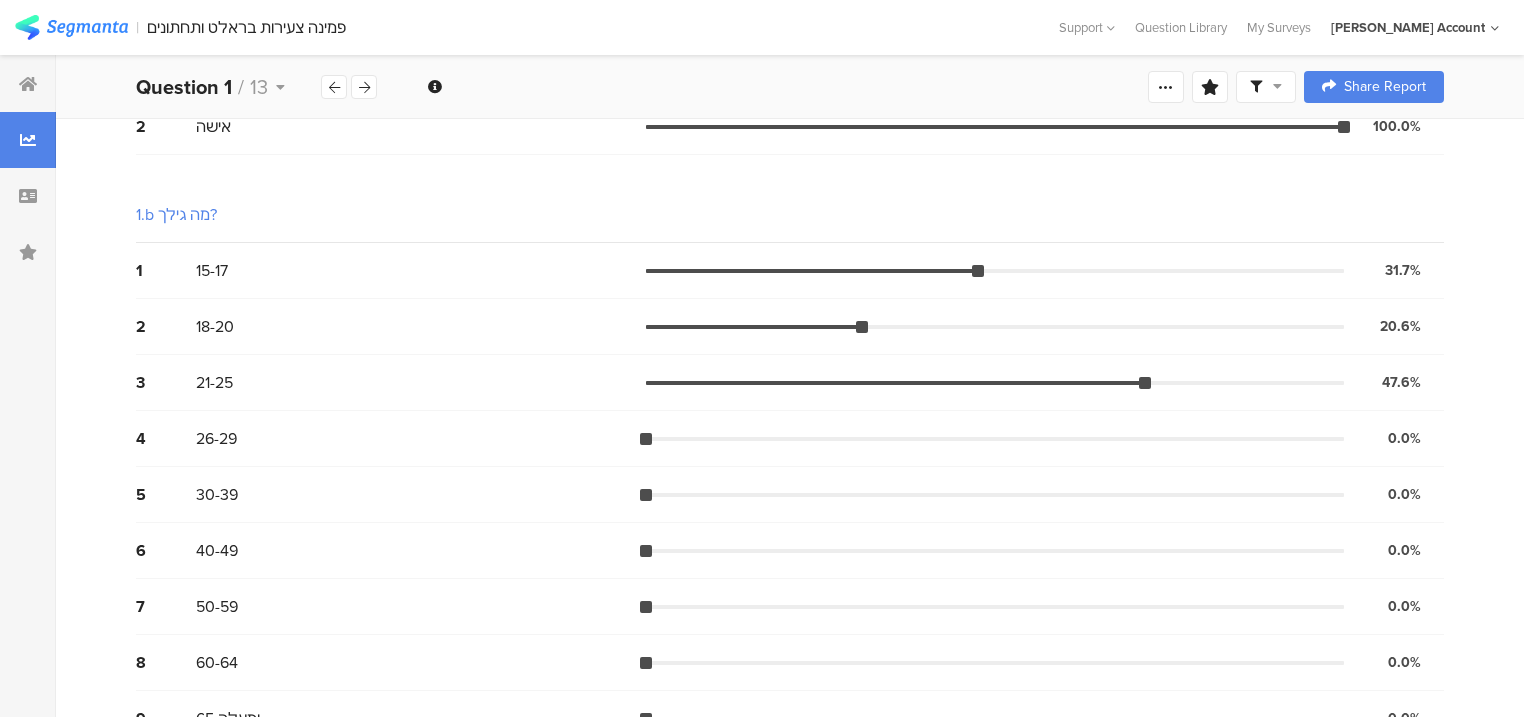 scroll, scrollTop: 0, scrollLeft: 0, axis: both 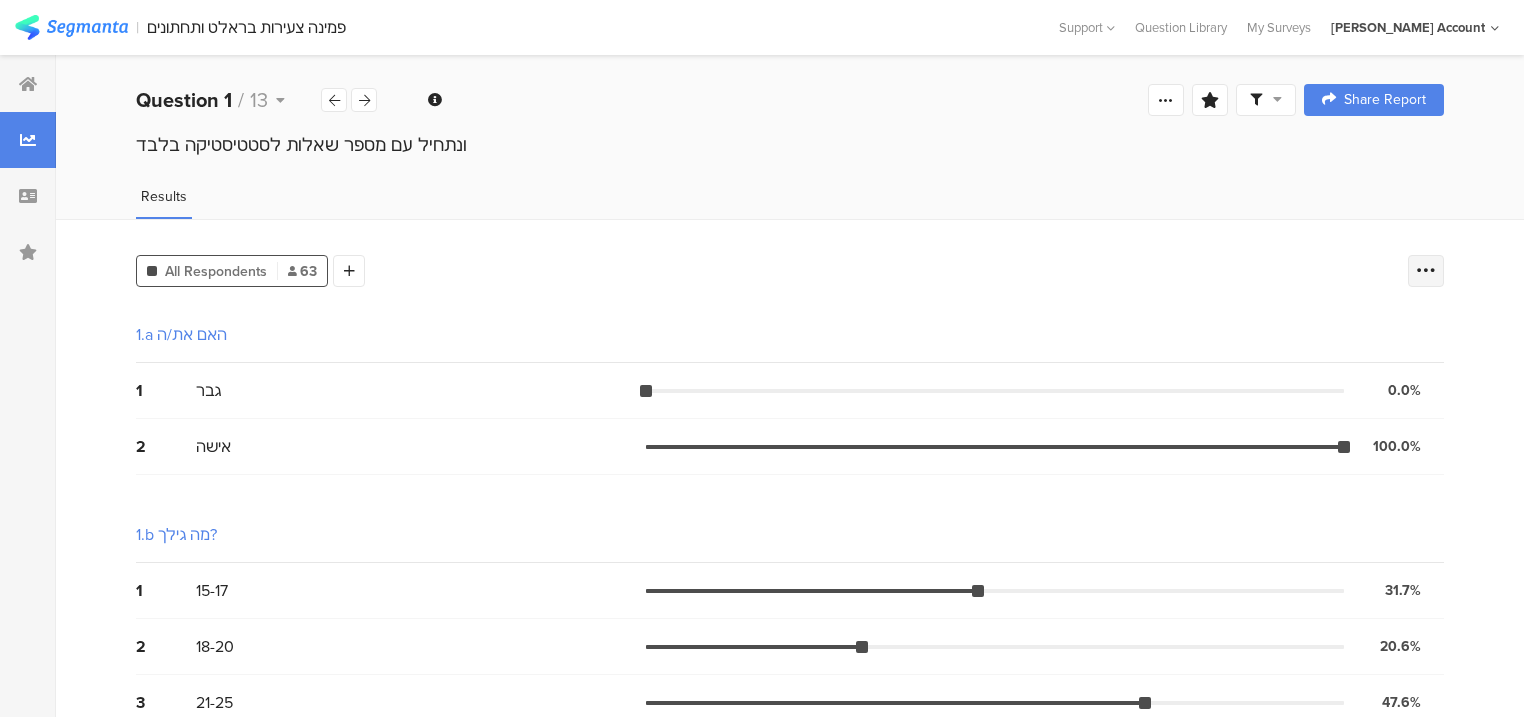 click at bounding box center (1426, 271) 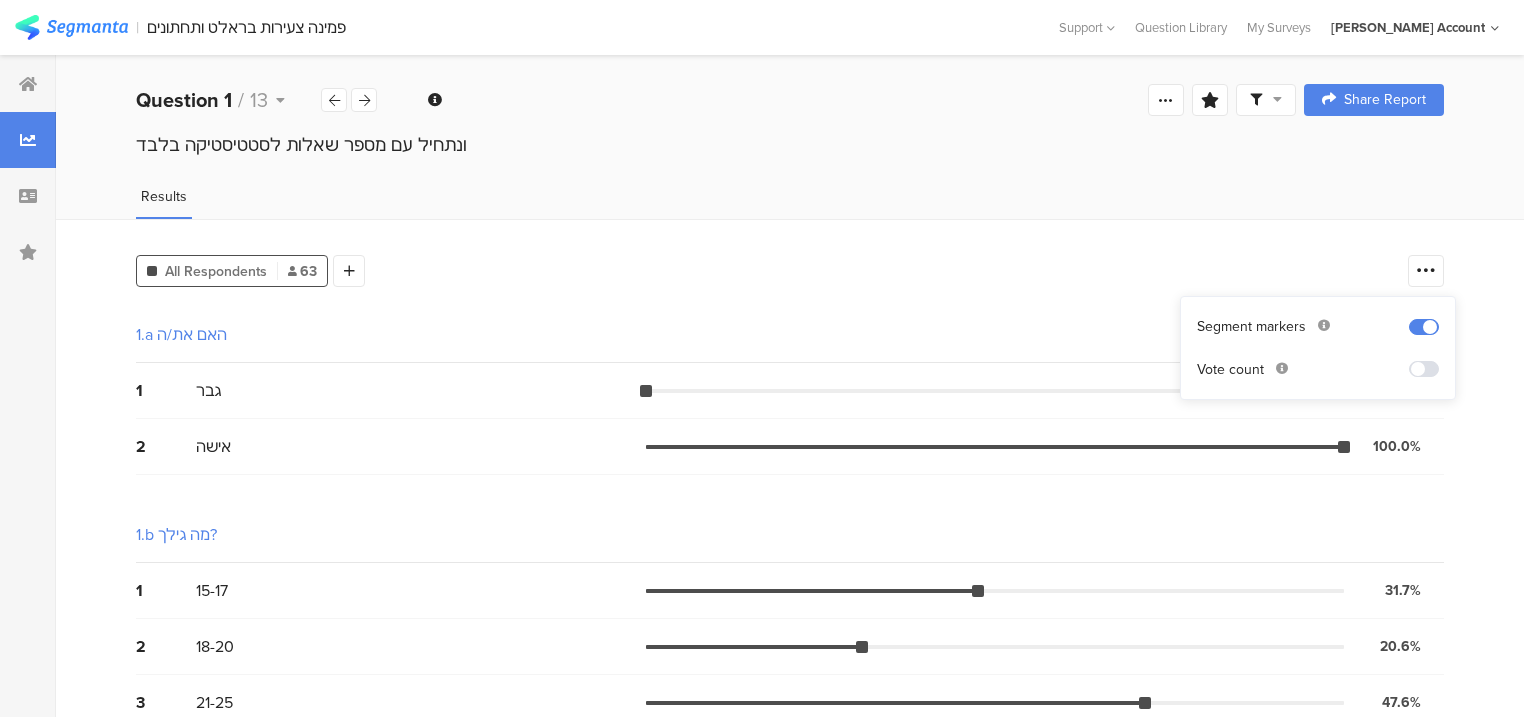 click at bounding box center [1424, 369] 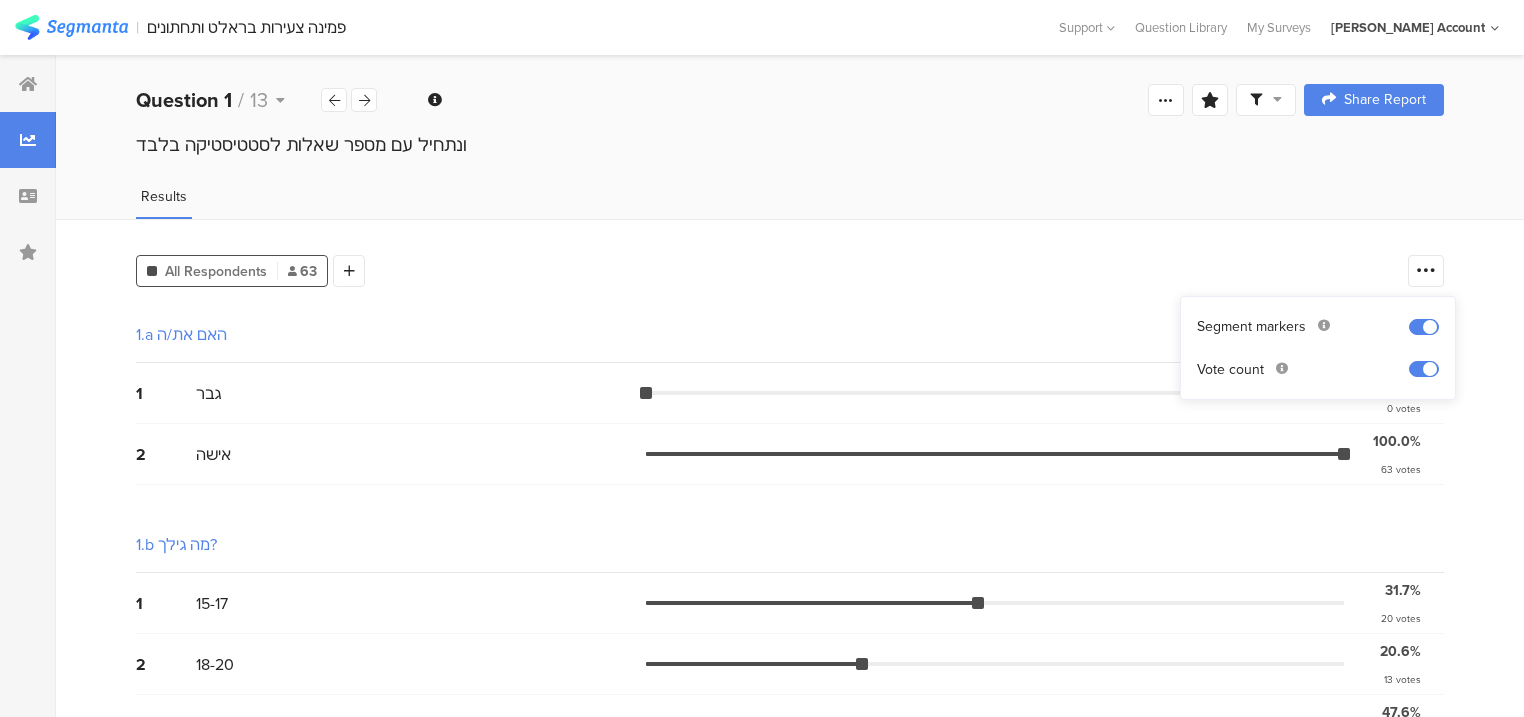 click on "1.b מה גילך?" at bounding box center (790, 545) 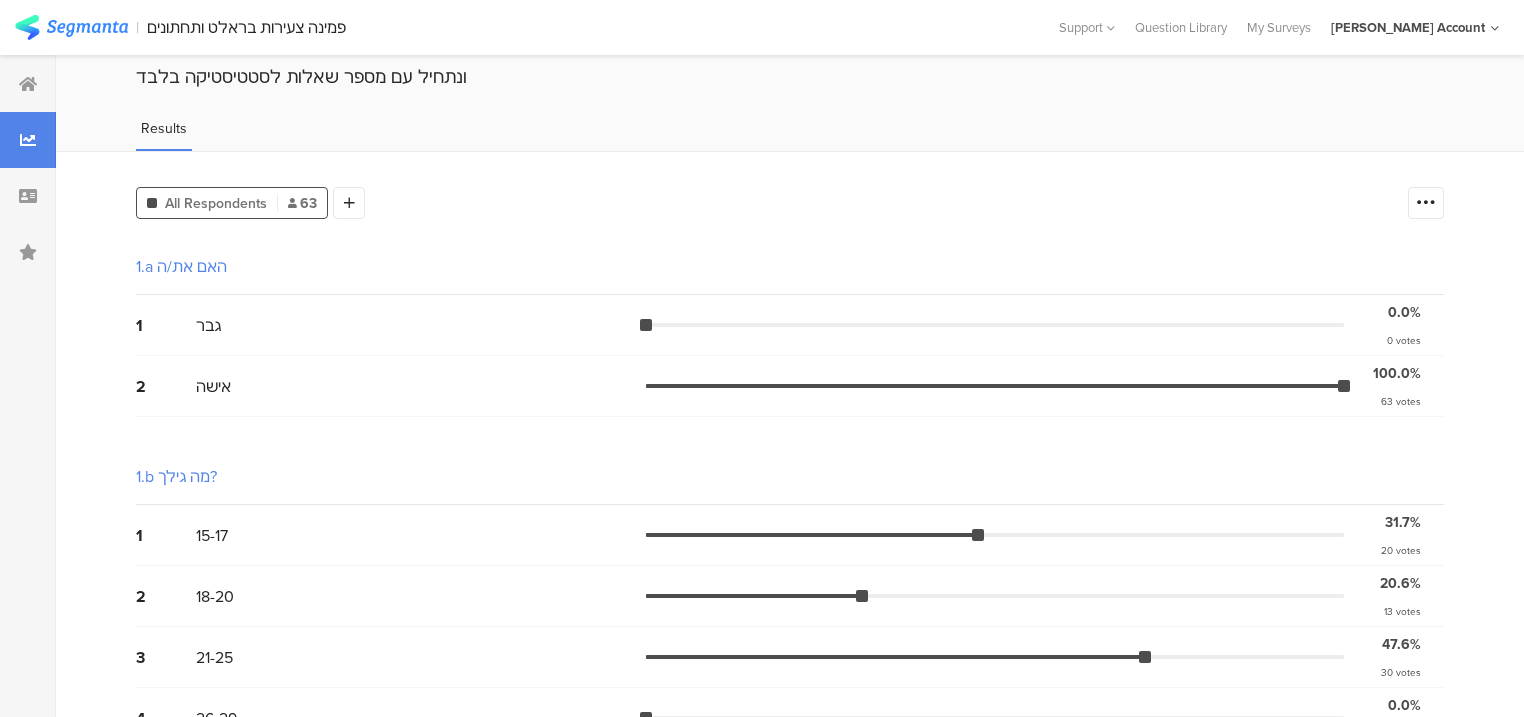 scroll, scrollTop: 0, scrollLeft: 0, axis: both 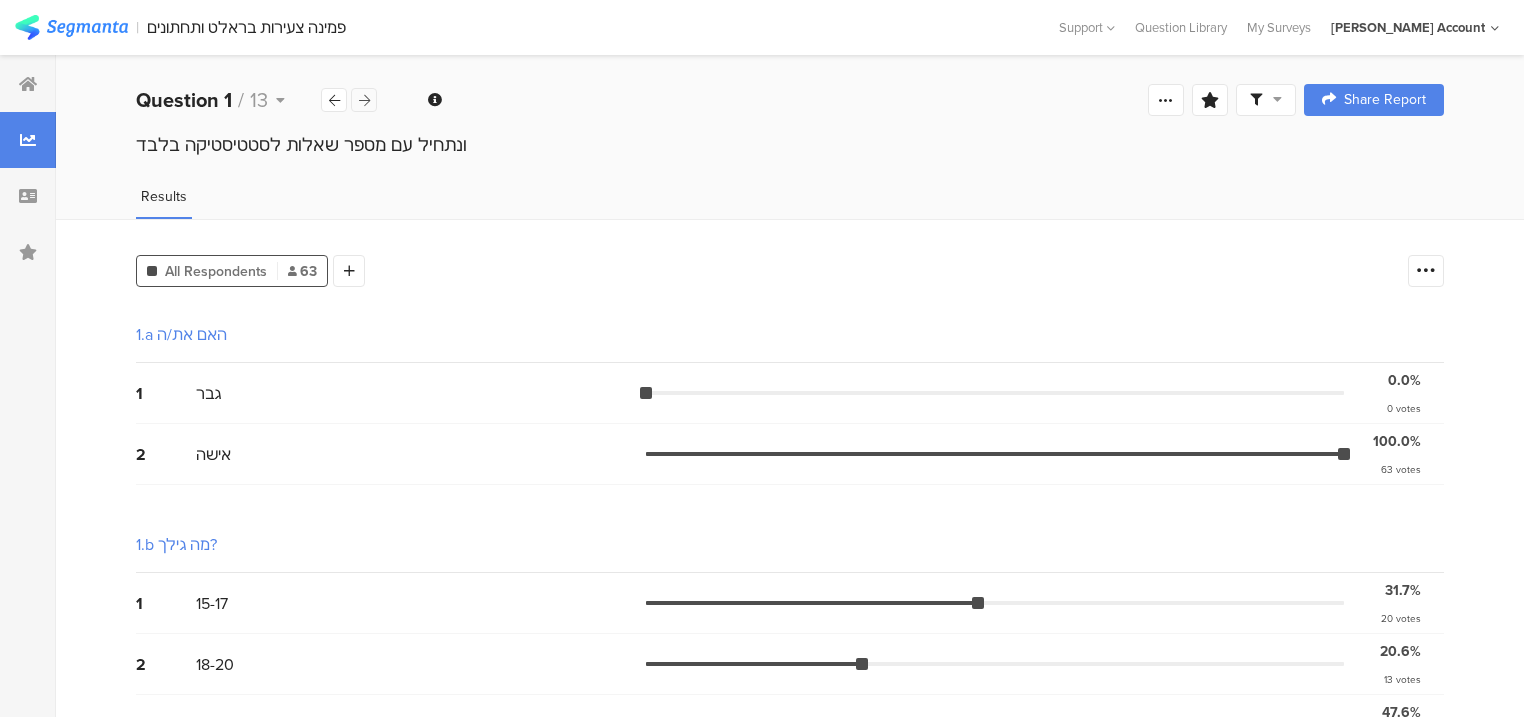 click at bounding box center (364, 100) 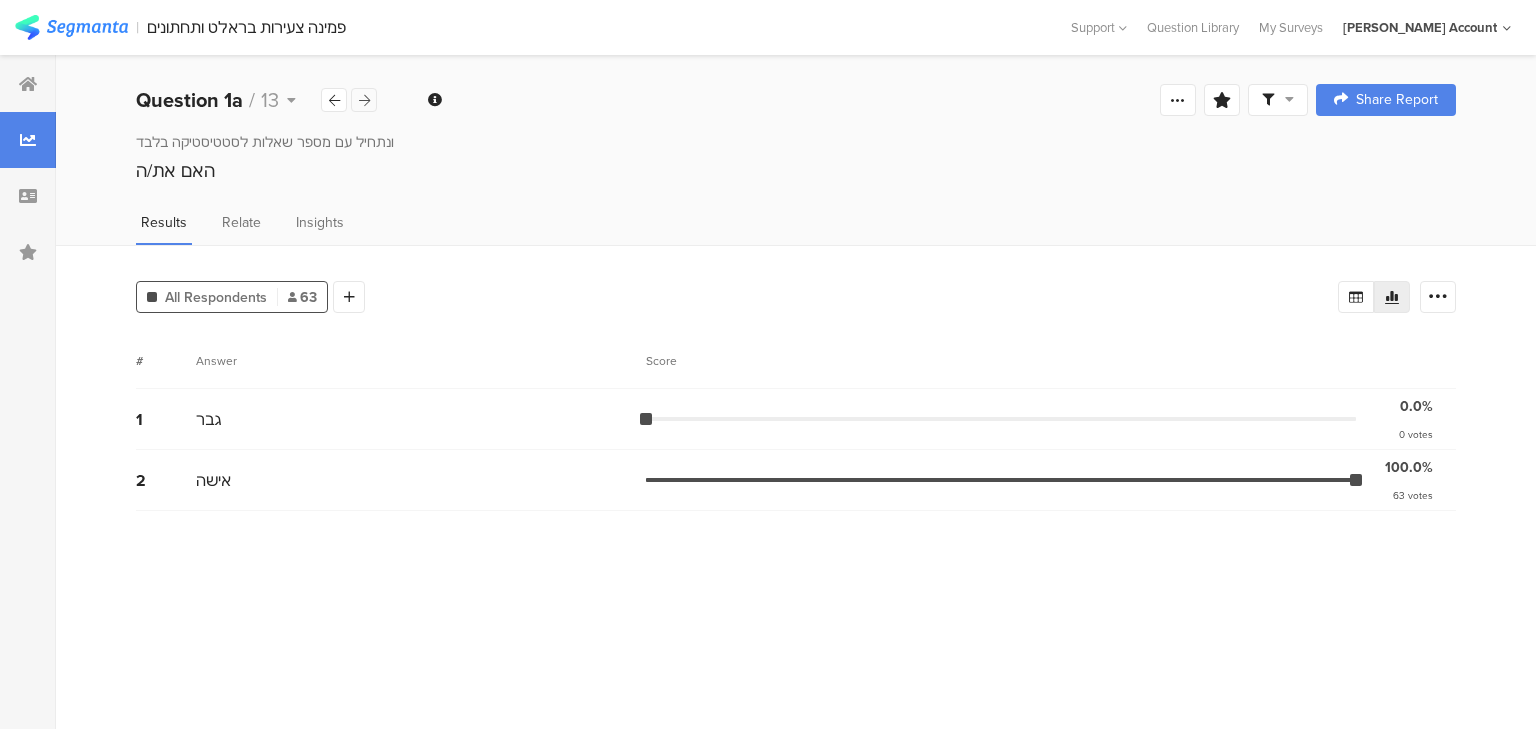 click at bounding box center (364, 100) 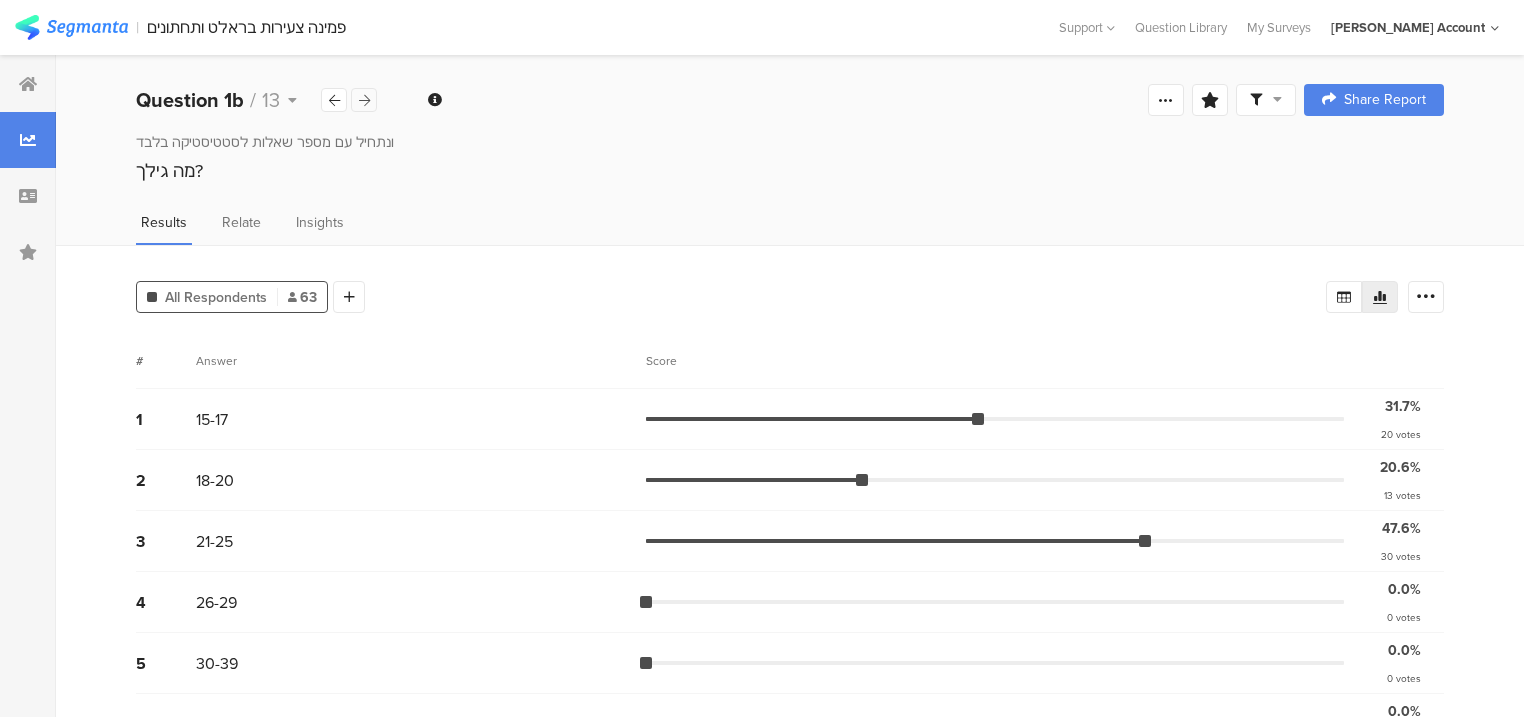 click at bounding box center (364, 100) 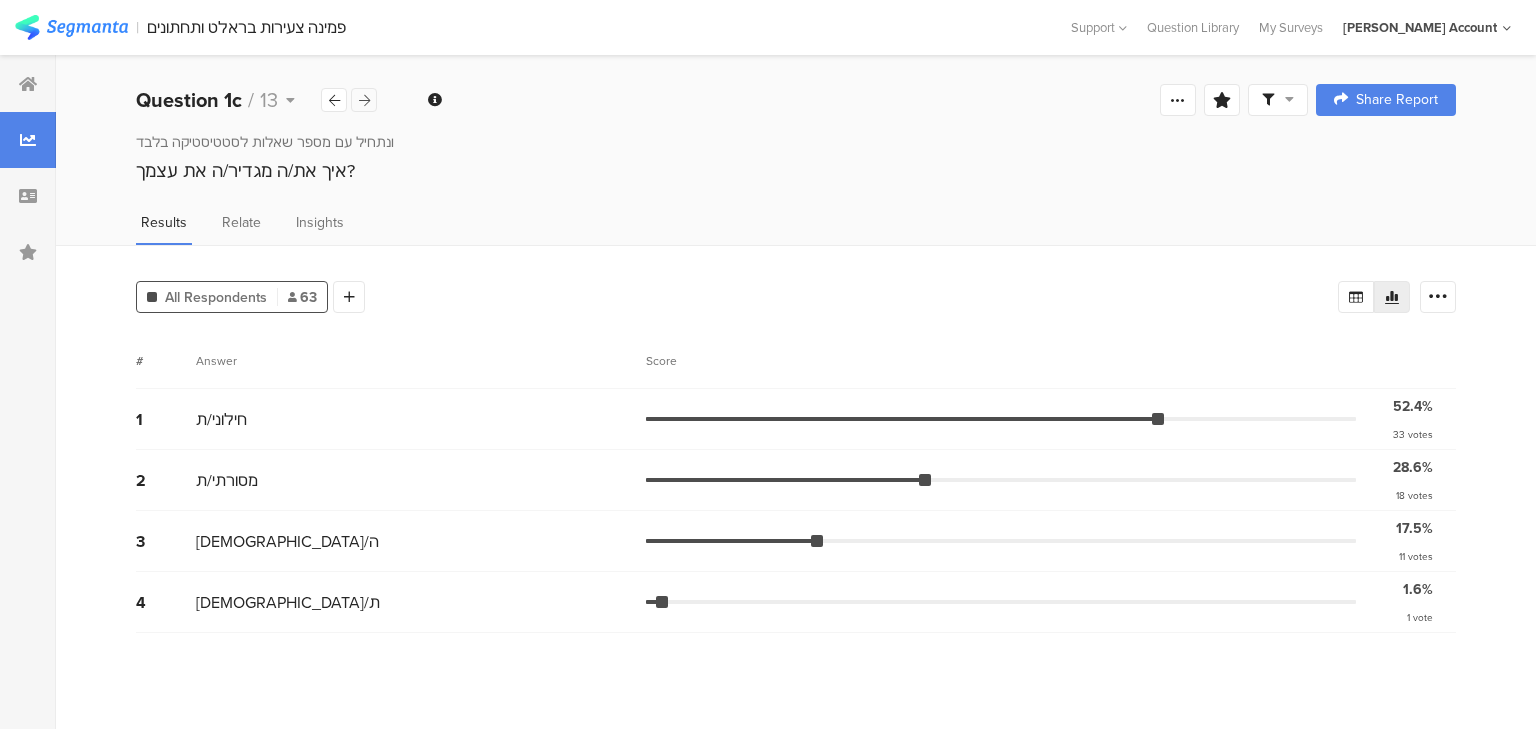 click at bounding box center [364, 100] 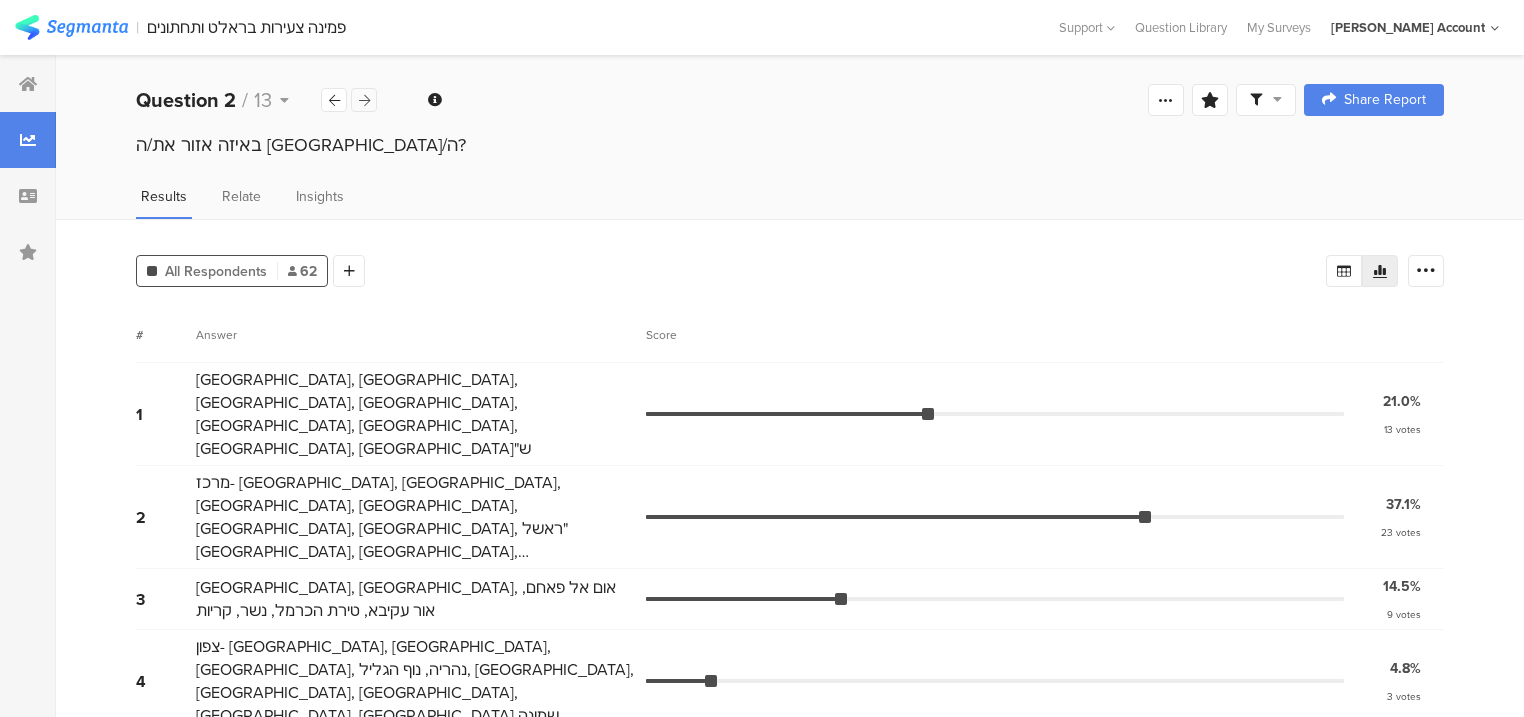 click at bounding box center [364, 100] 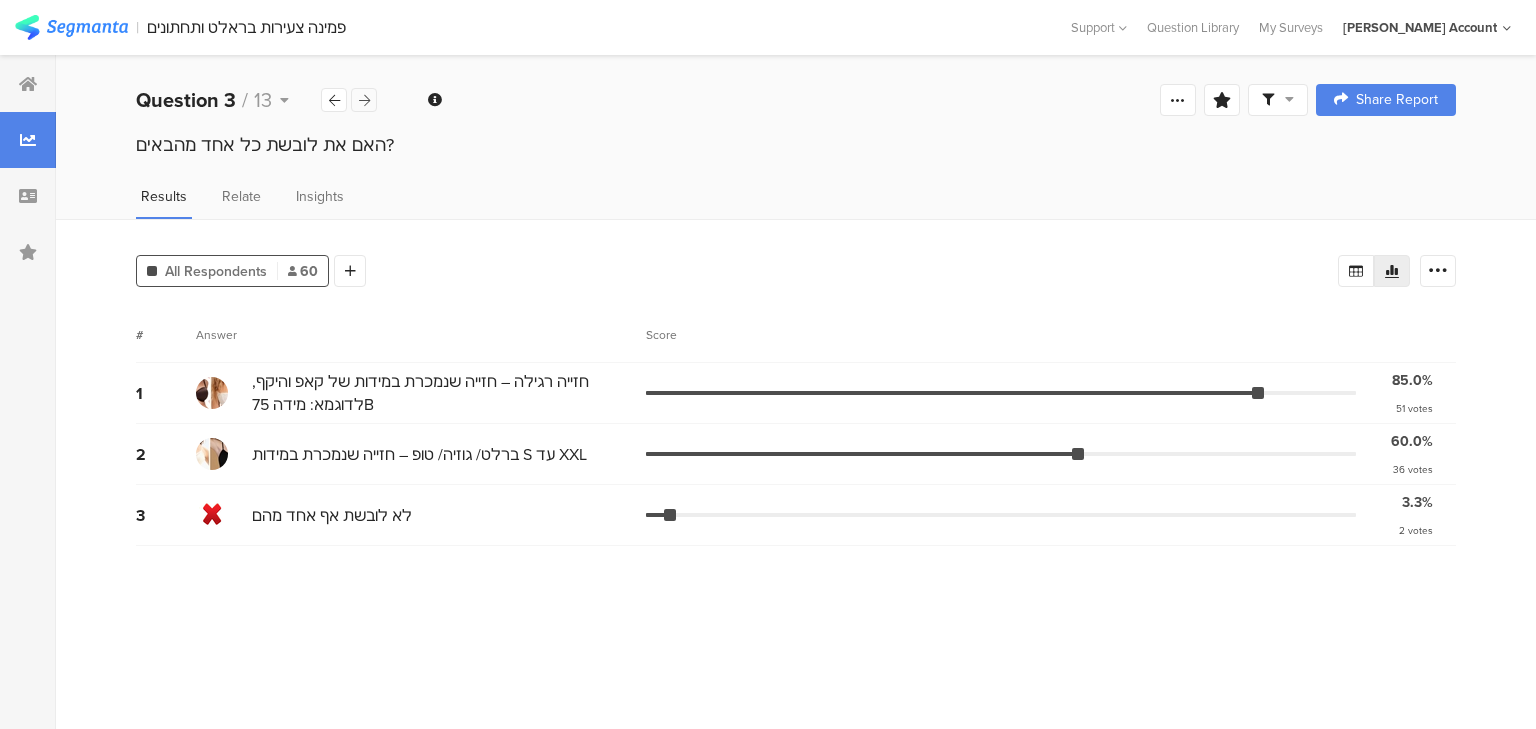 click at bounding box center (364, 100) 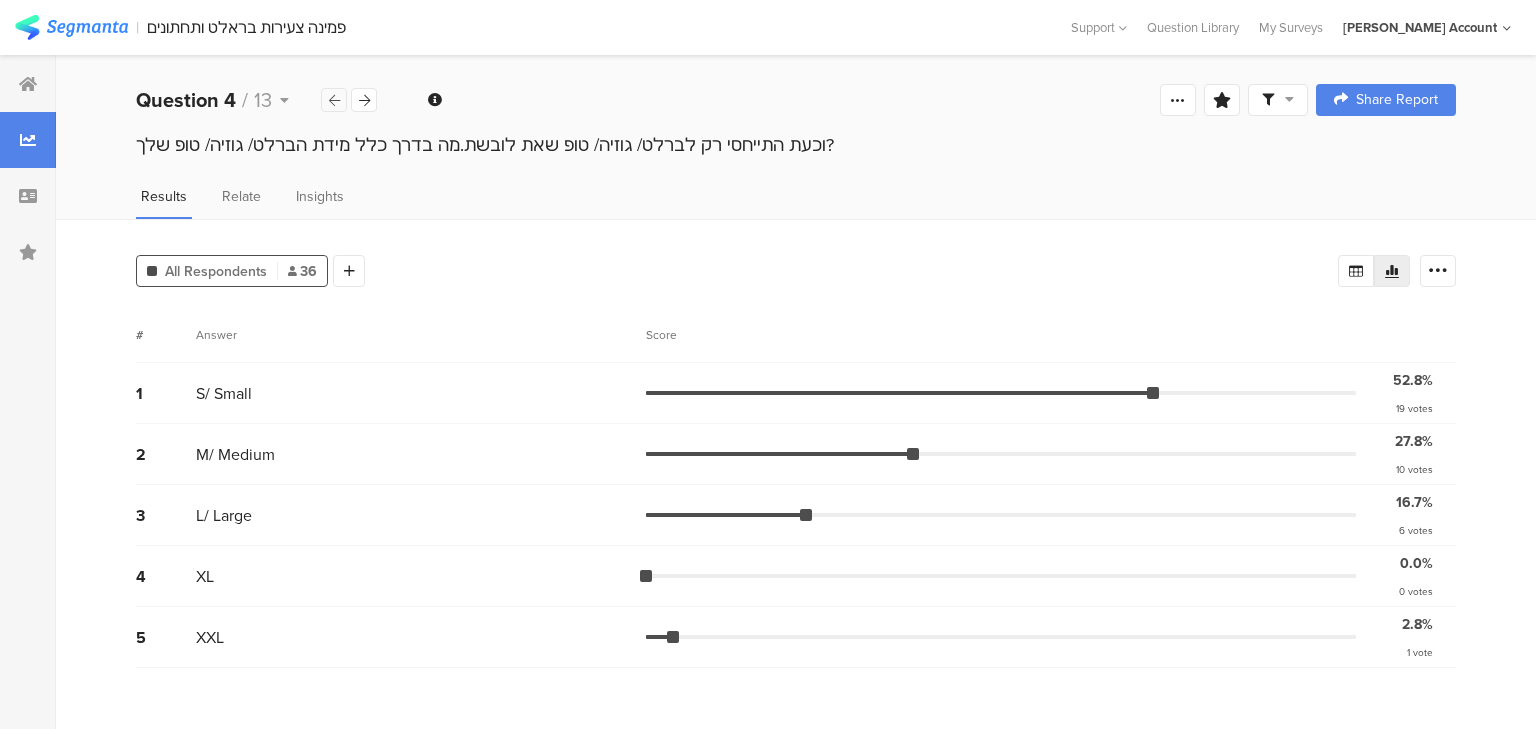 click at bounding box center (334, 100) 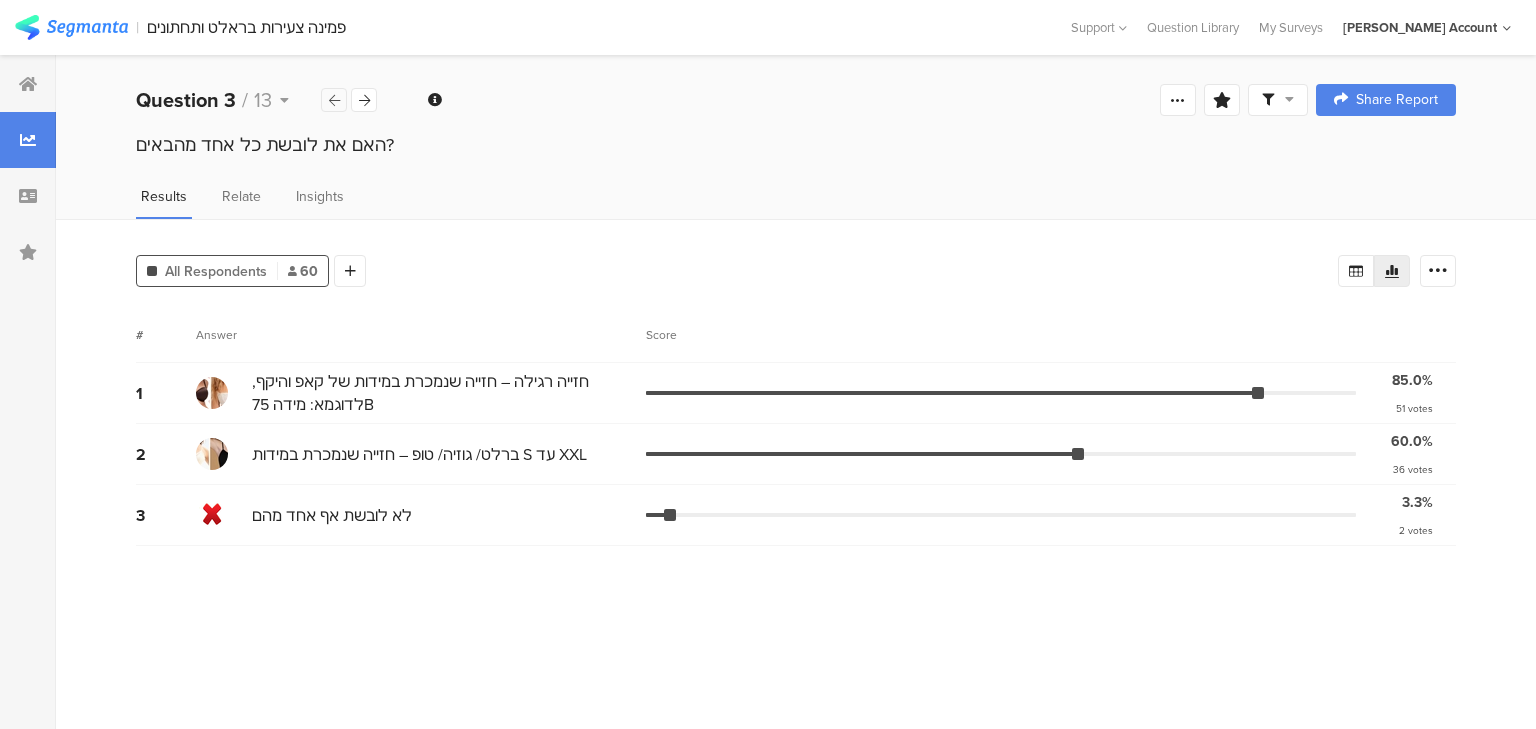 click at bounding box center (334, 100) 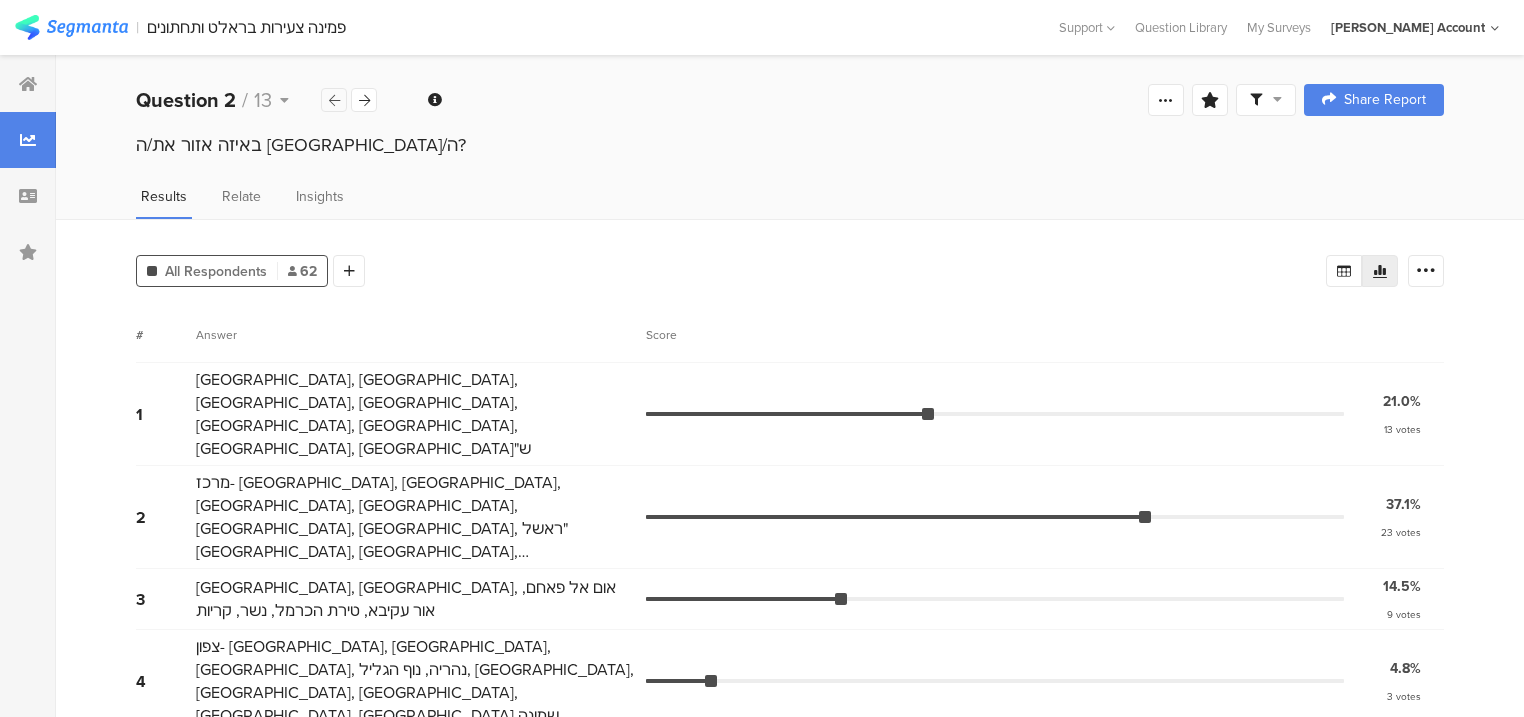 click at bounding box center [334, 100] 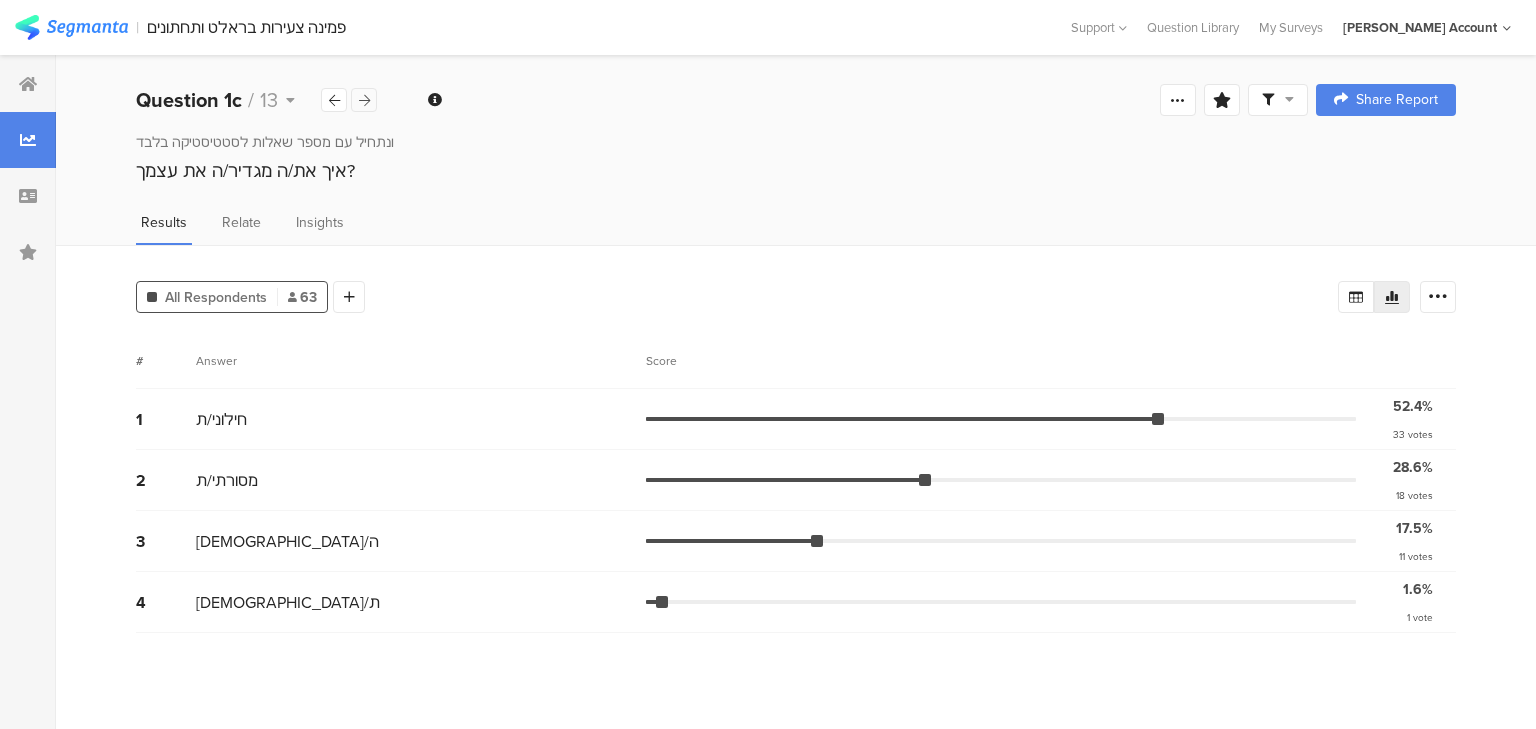 click at bounding box center [364, 100] 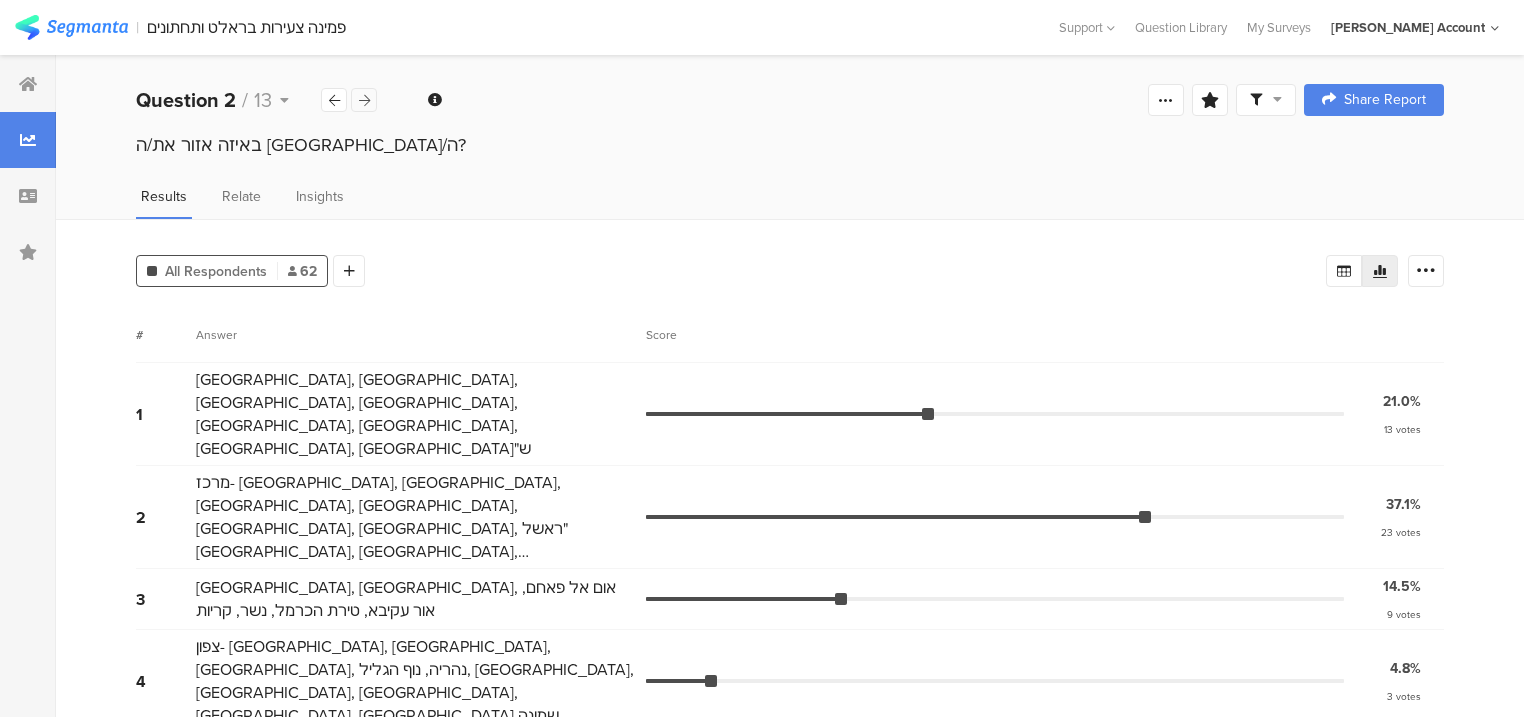 click at bounding box center (364, 100) 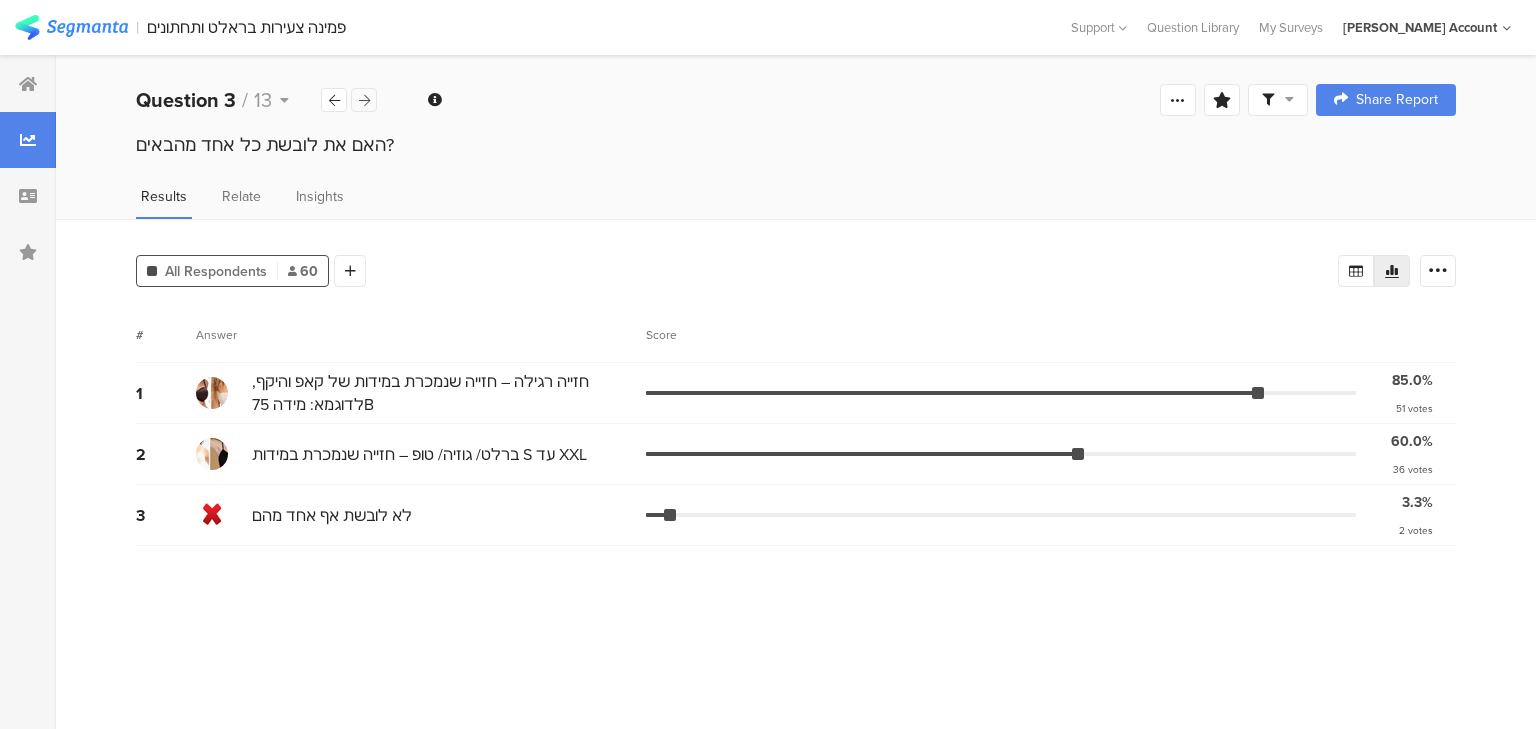 click at bounding box center [364, 100] 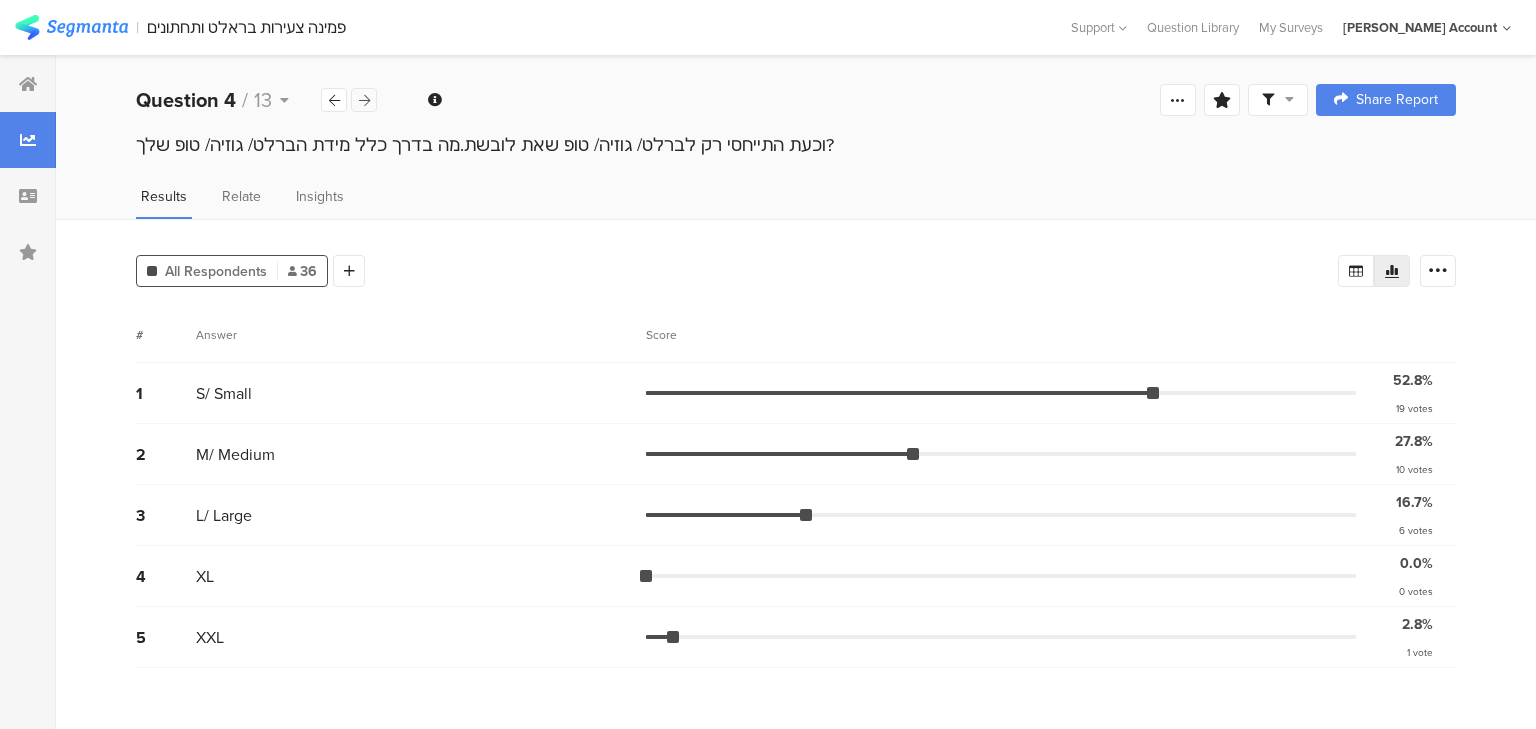click at bounding box center [364, 100] 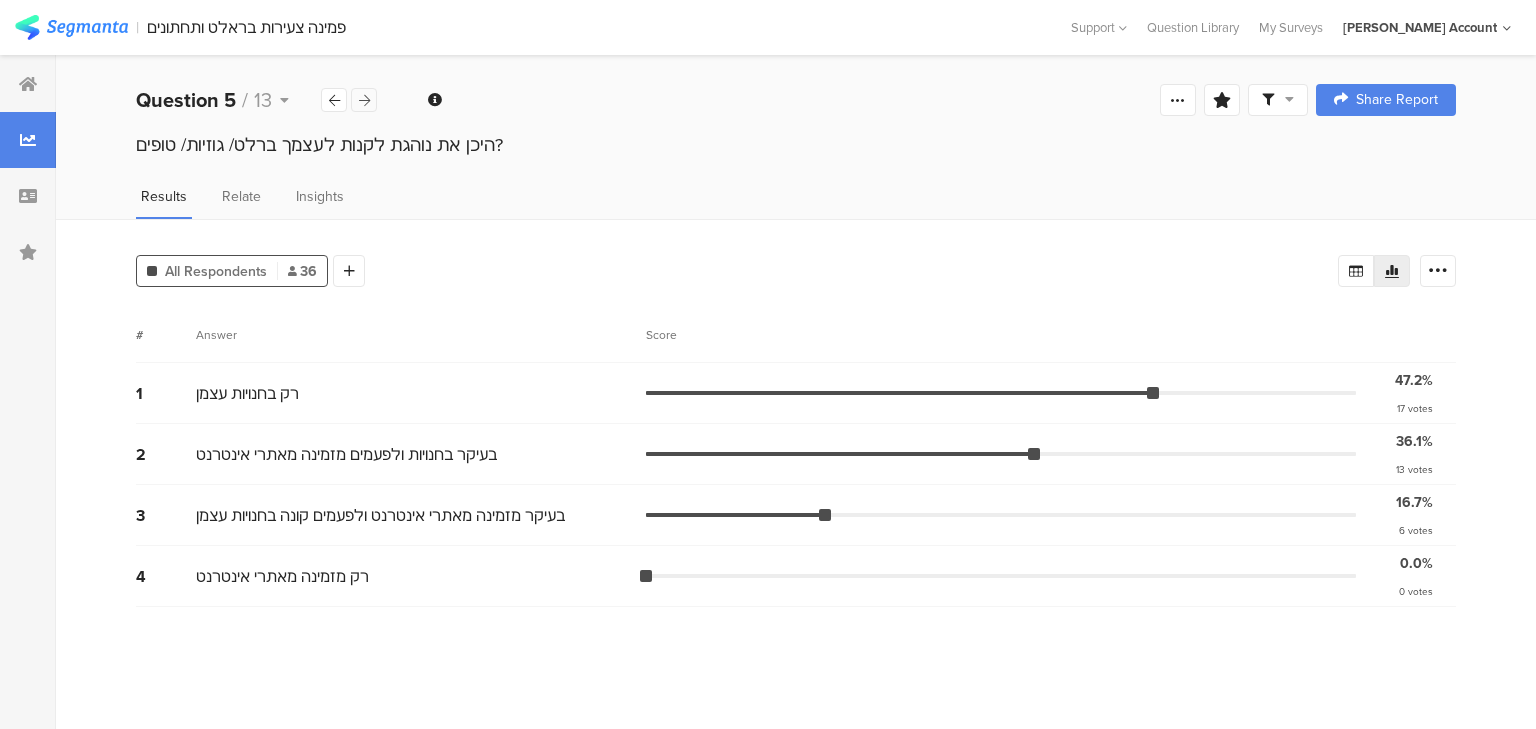 click at bounding box center (364, 100) 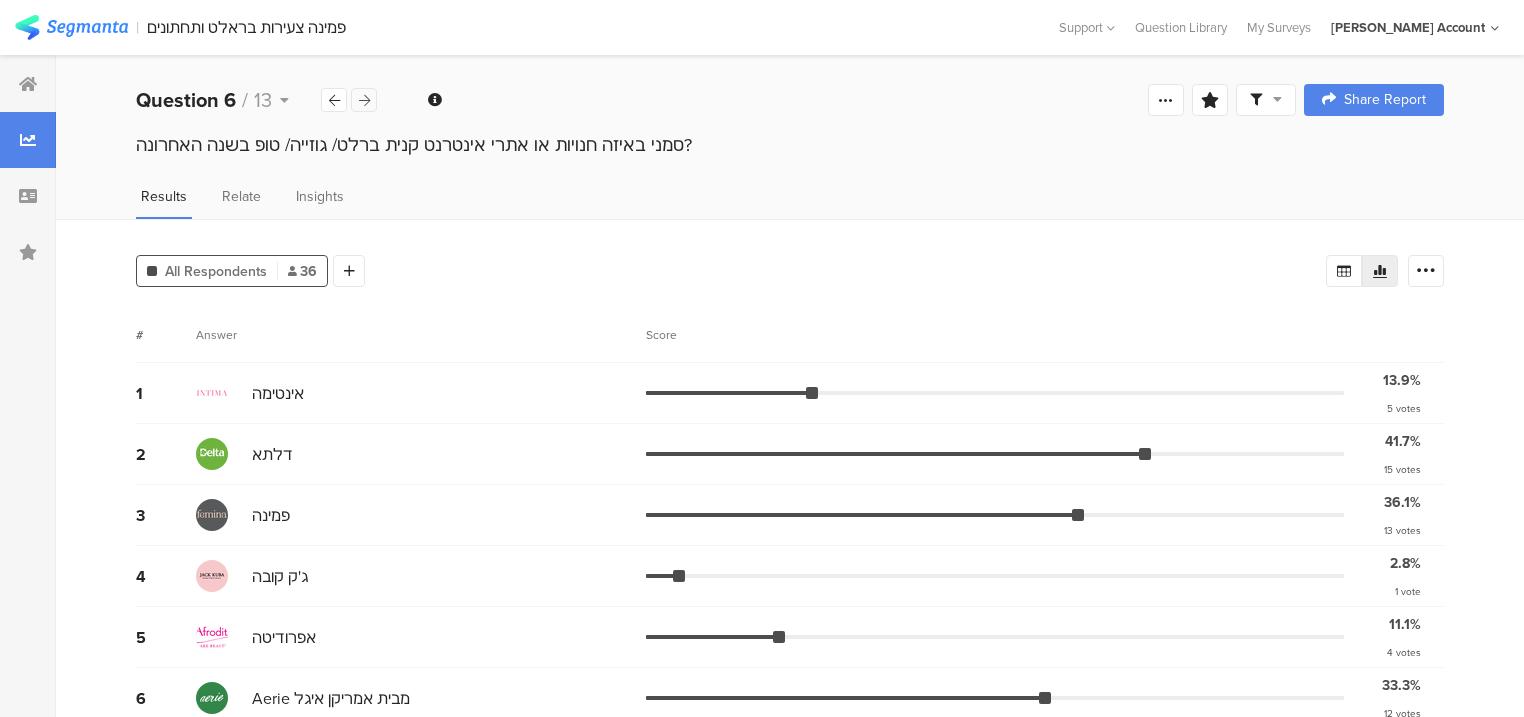 click at bounding box center [364, 100] 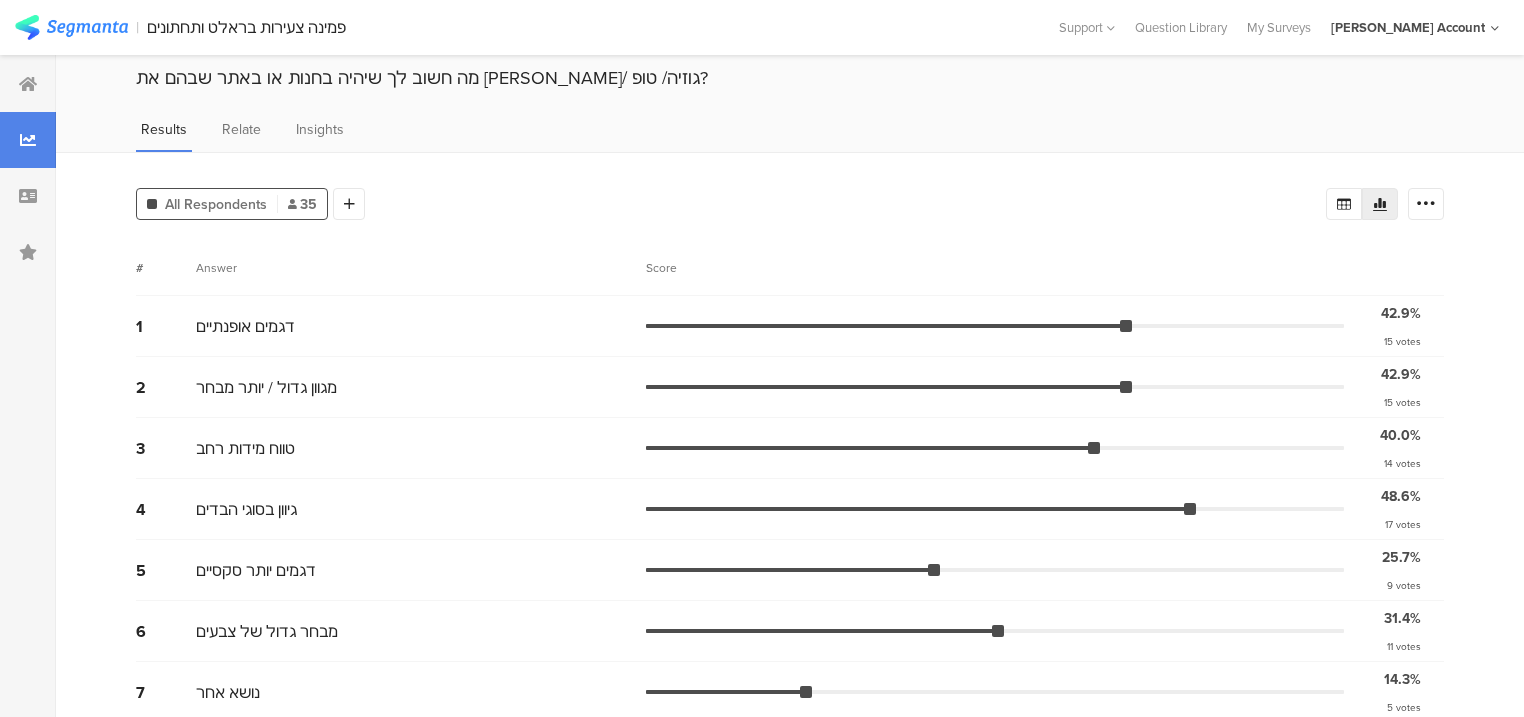 scroll, scrollTop: 0, scrollLeft: 0, axis: both 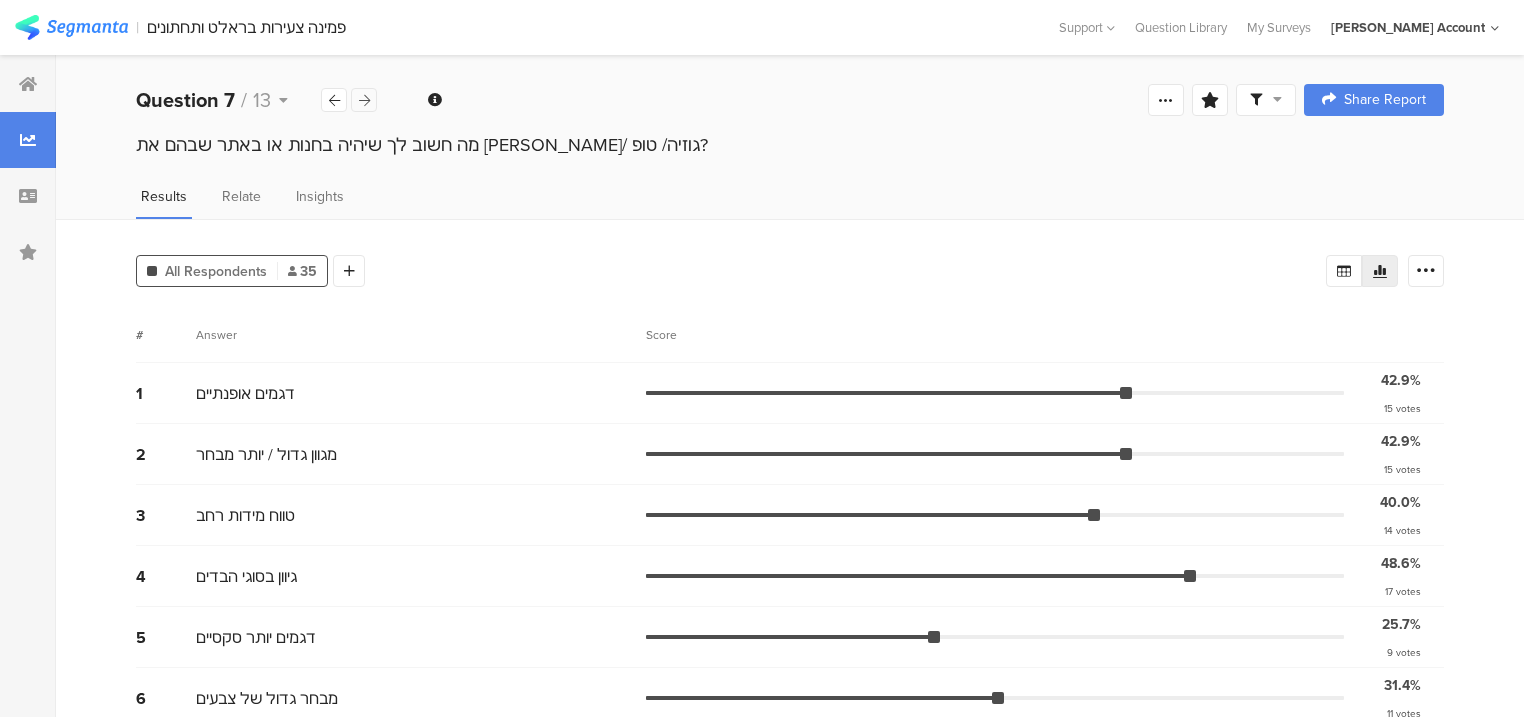 click at bounding box center [364, 100] 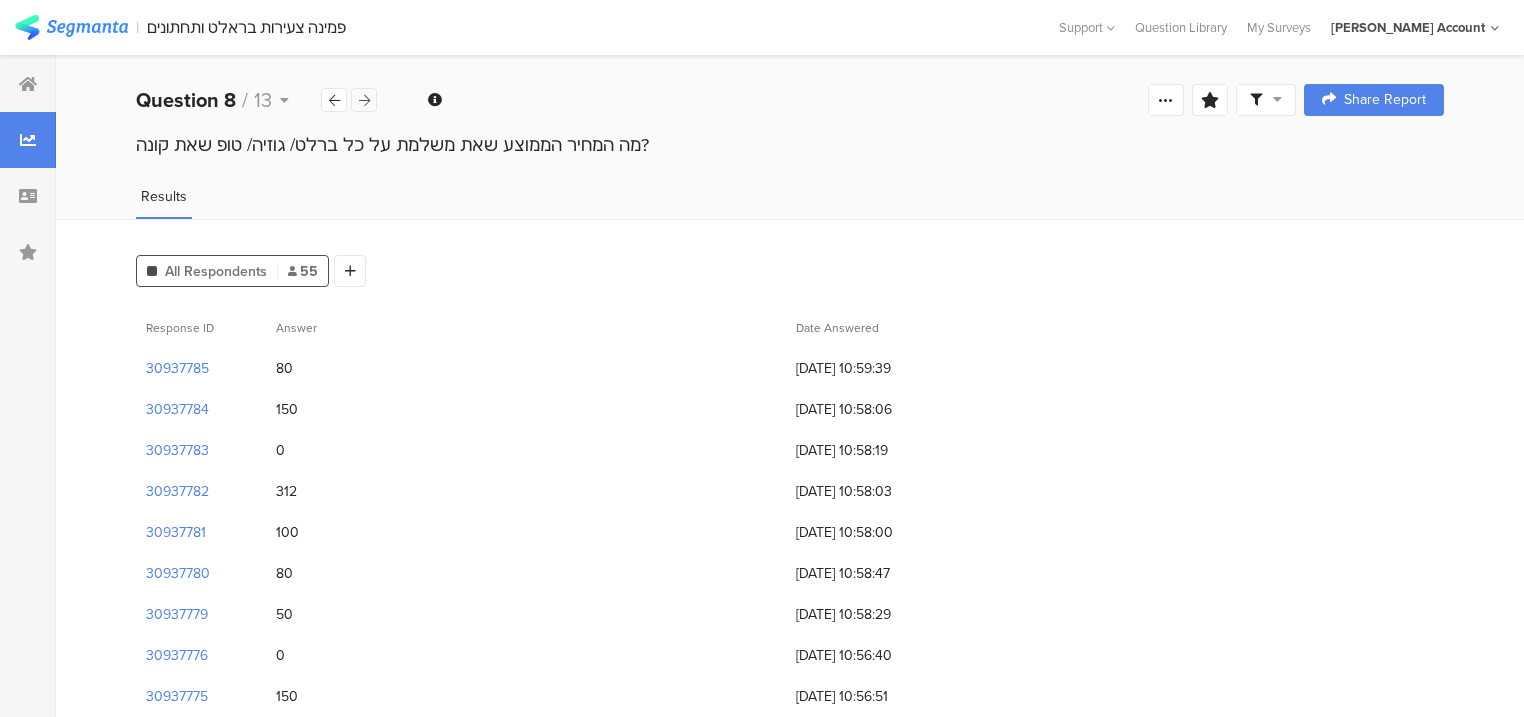 click at bounding box center (364, 100) 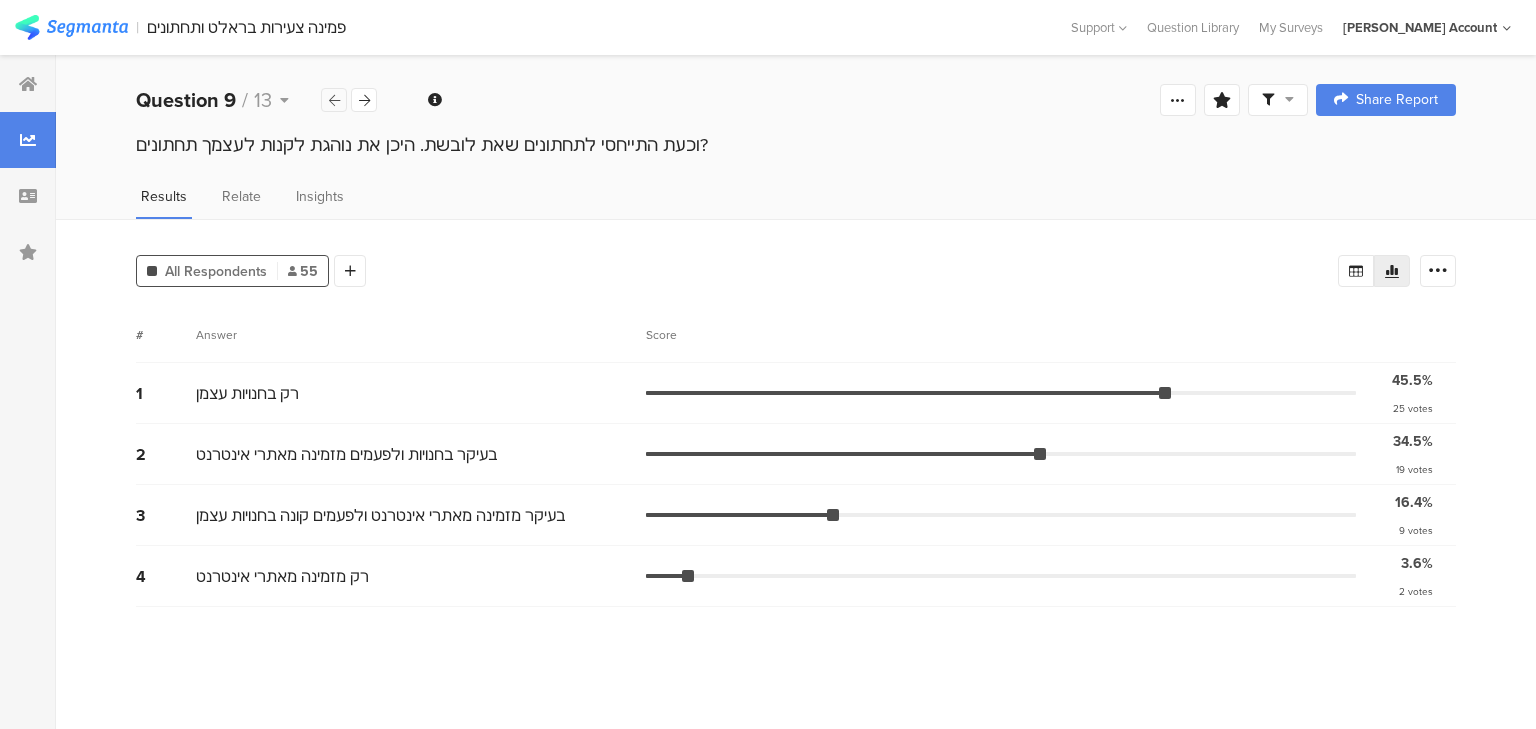 click at bounding box center (334, 100) 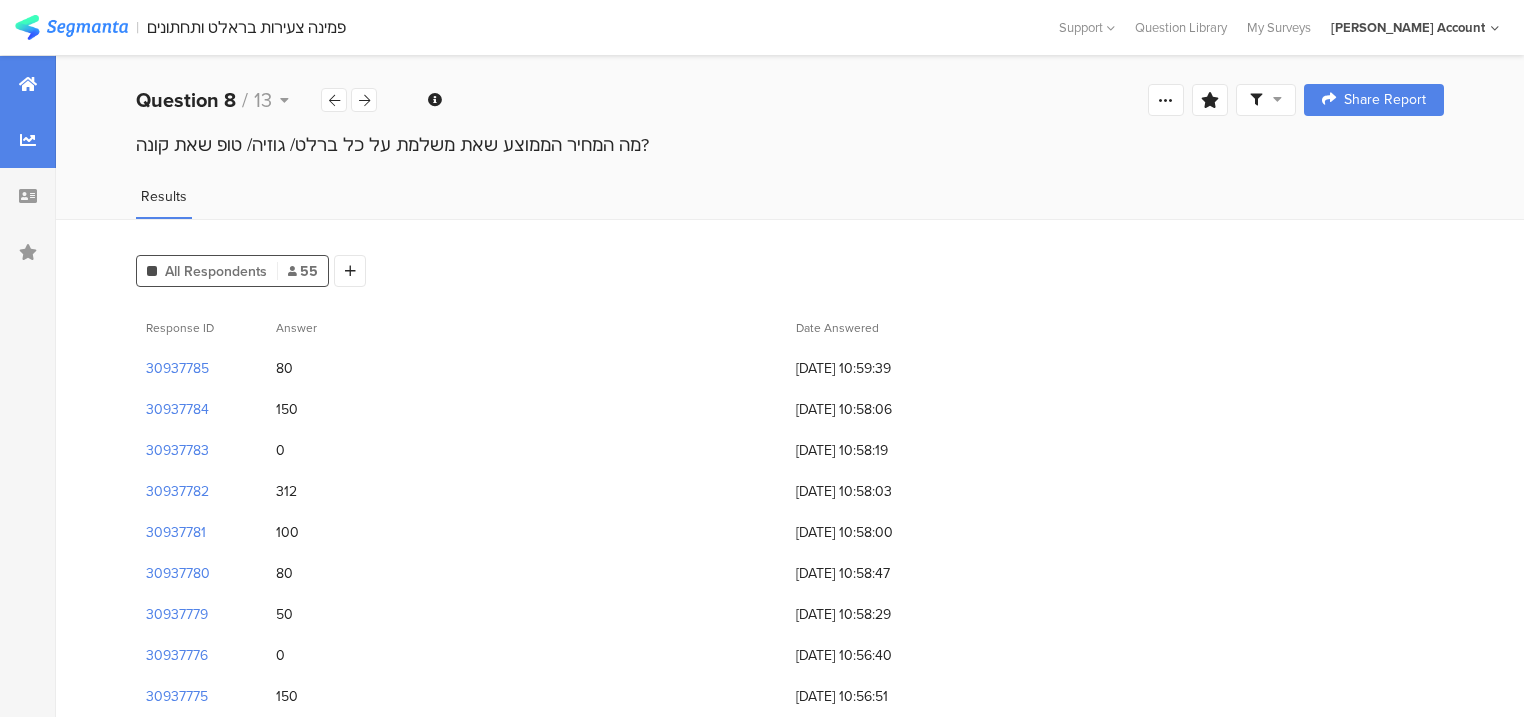 click at bounding box center (28, 84) 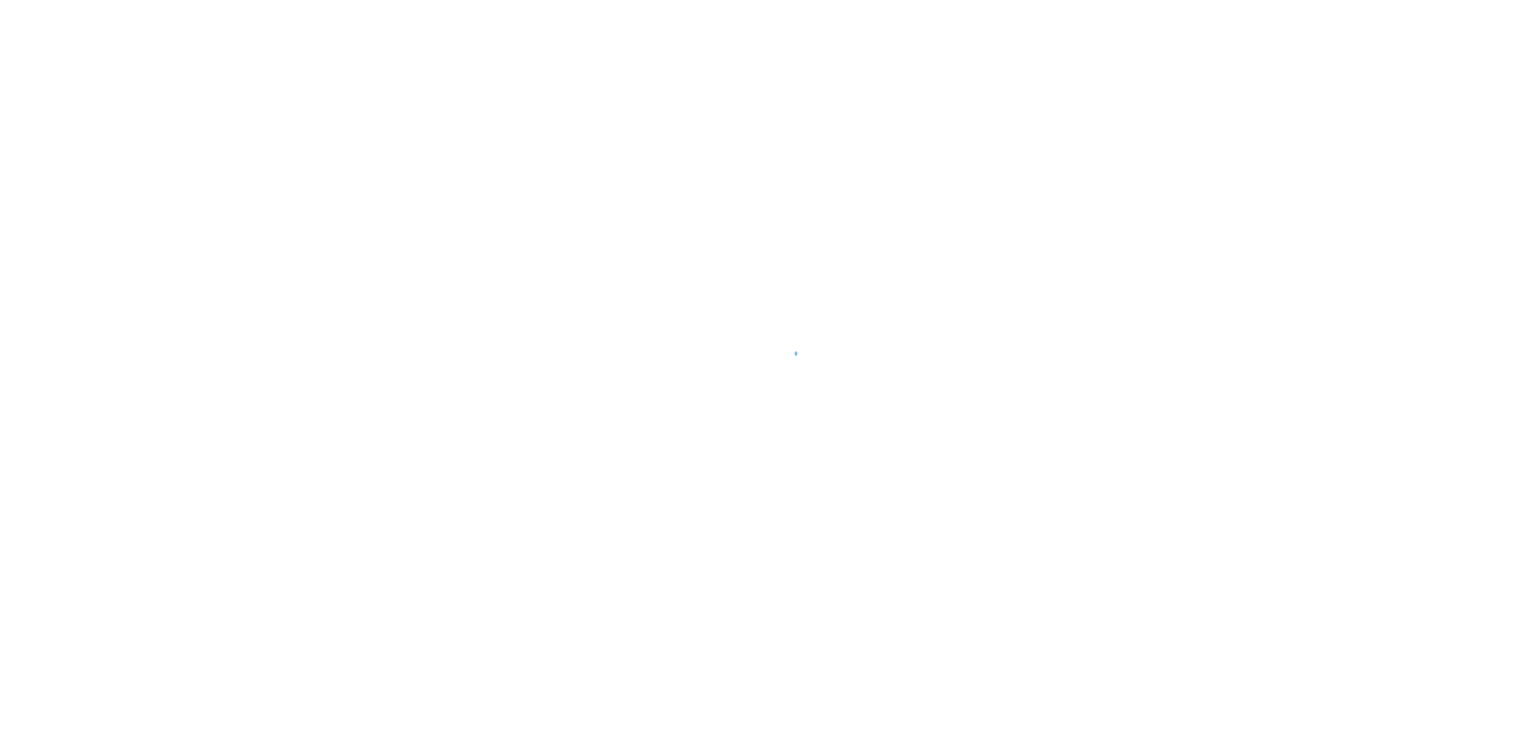 scroll, scrollTop: 0, scrollLeft: 0, axis: both 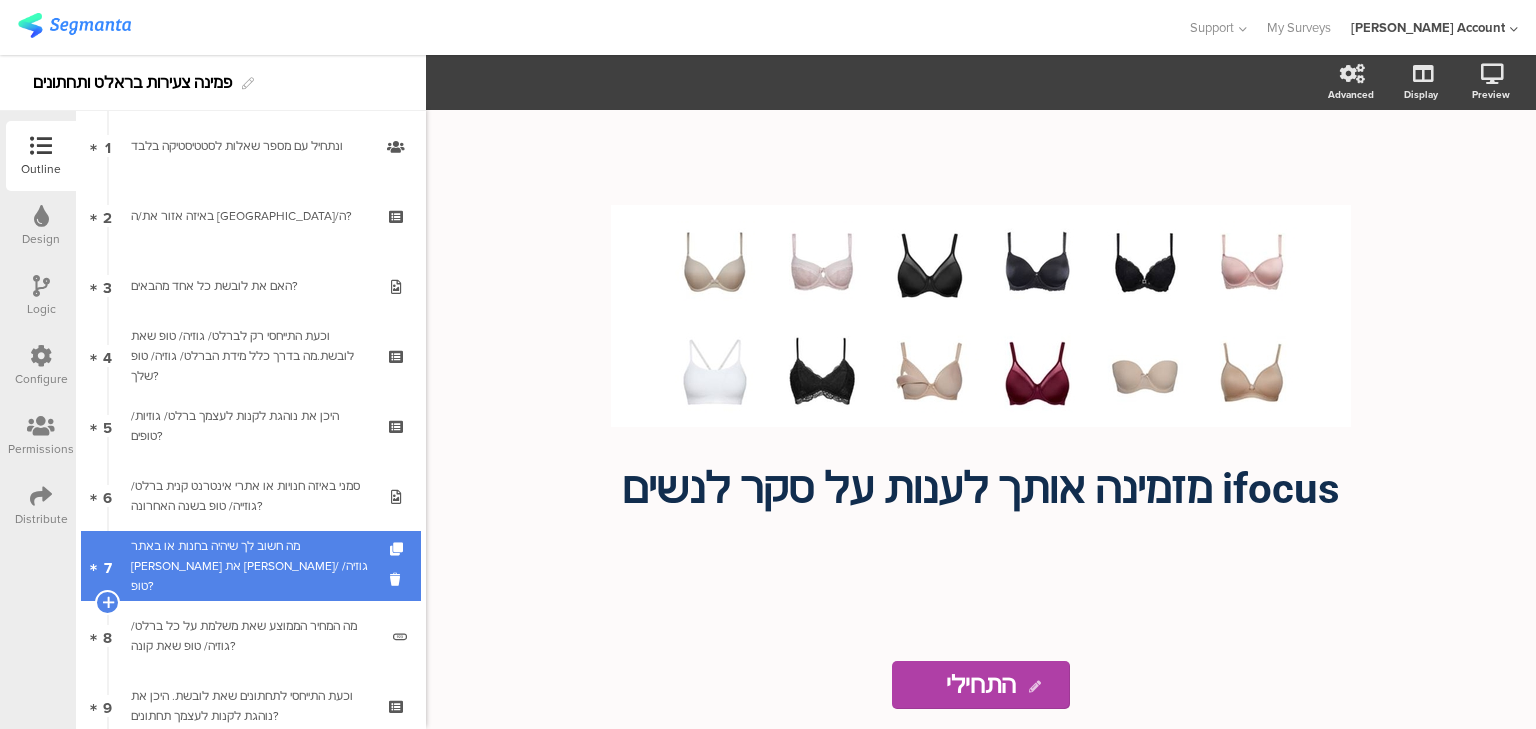 click on "מה חשוב לך שיהיה בחנות או באתר שבהם את [PERSON_NAME]/ גוזיה/ טופ?" at bounding box center [250, 566] 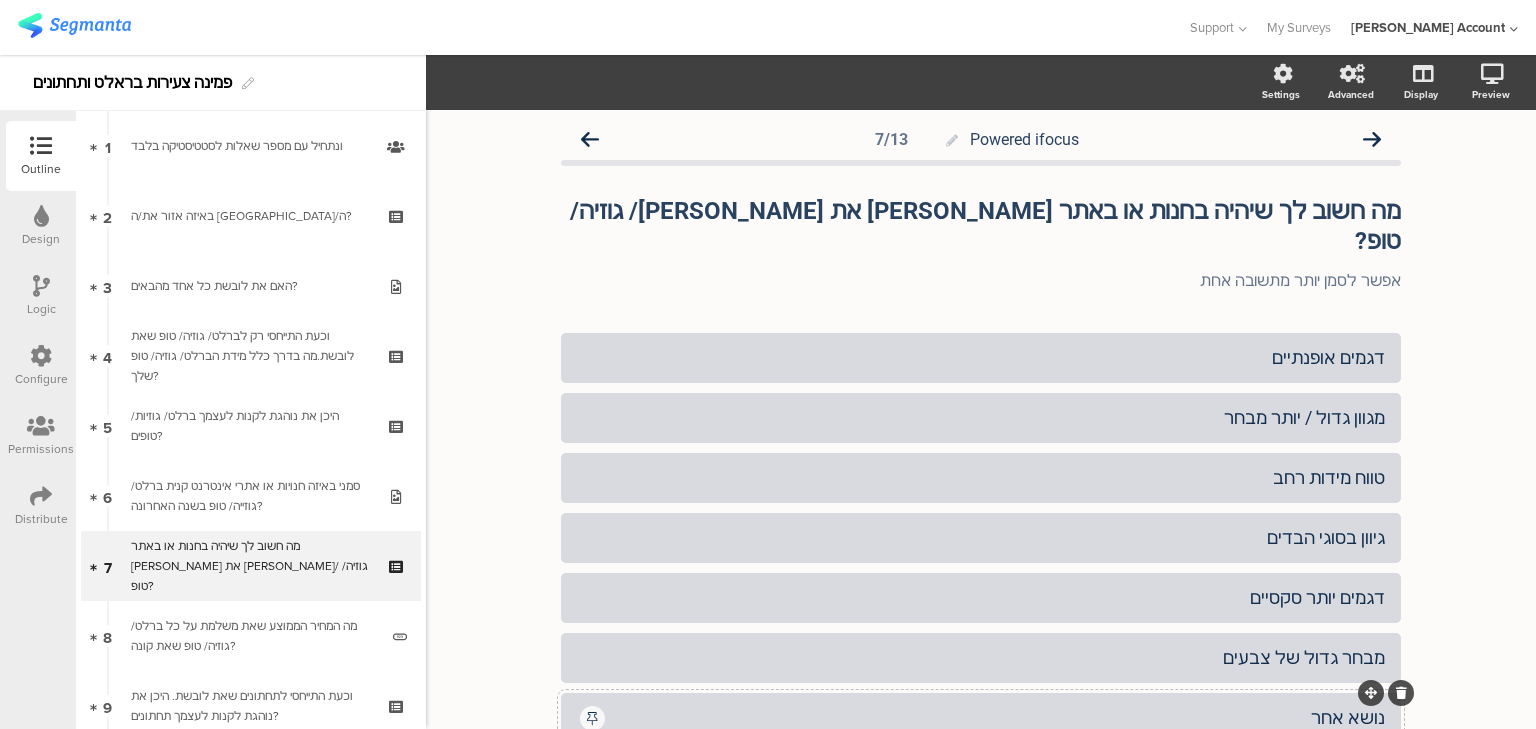click on "נושא אחר" 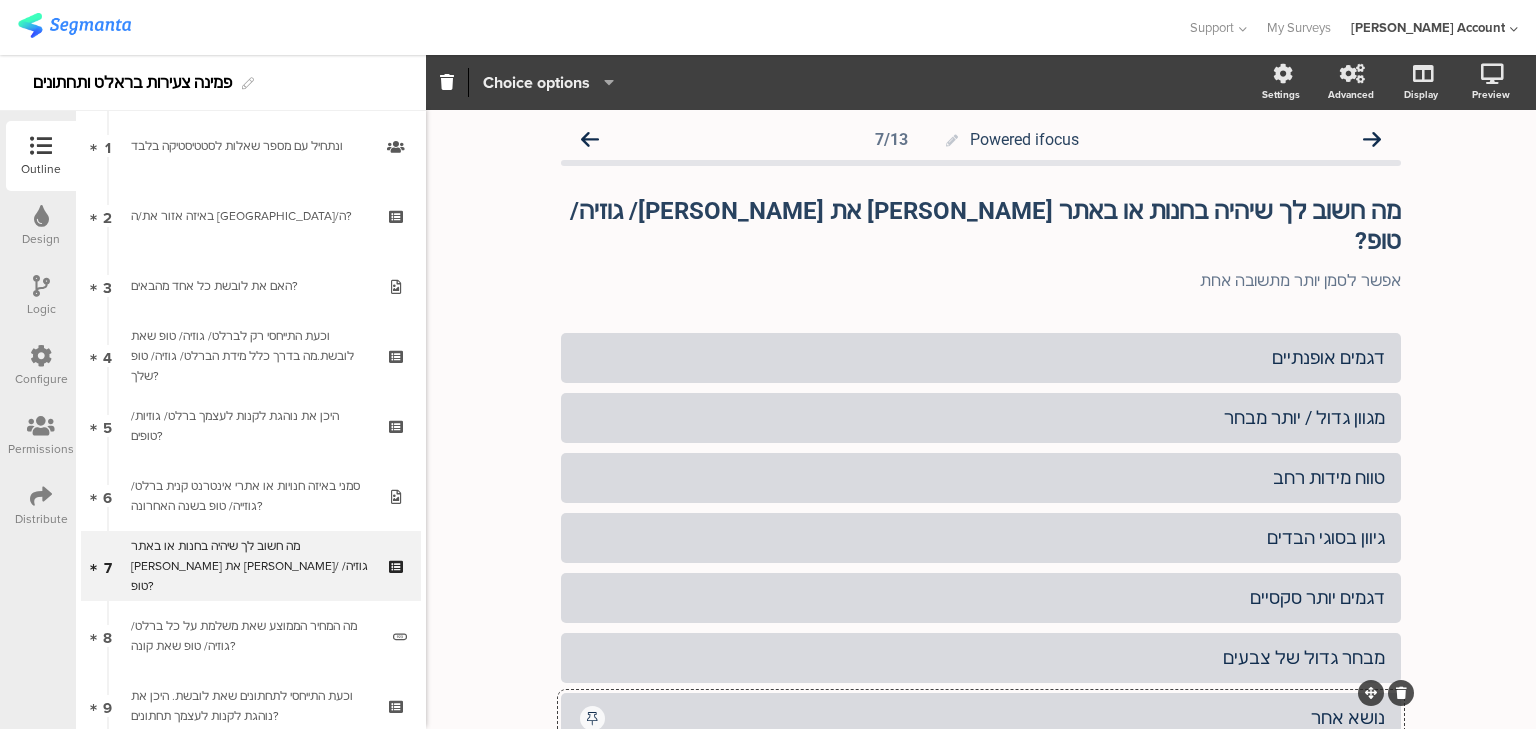 click on "Choice options" 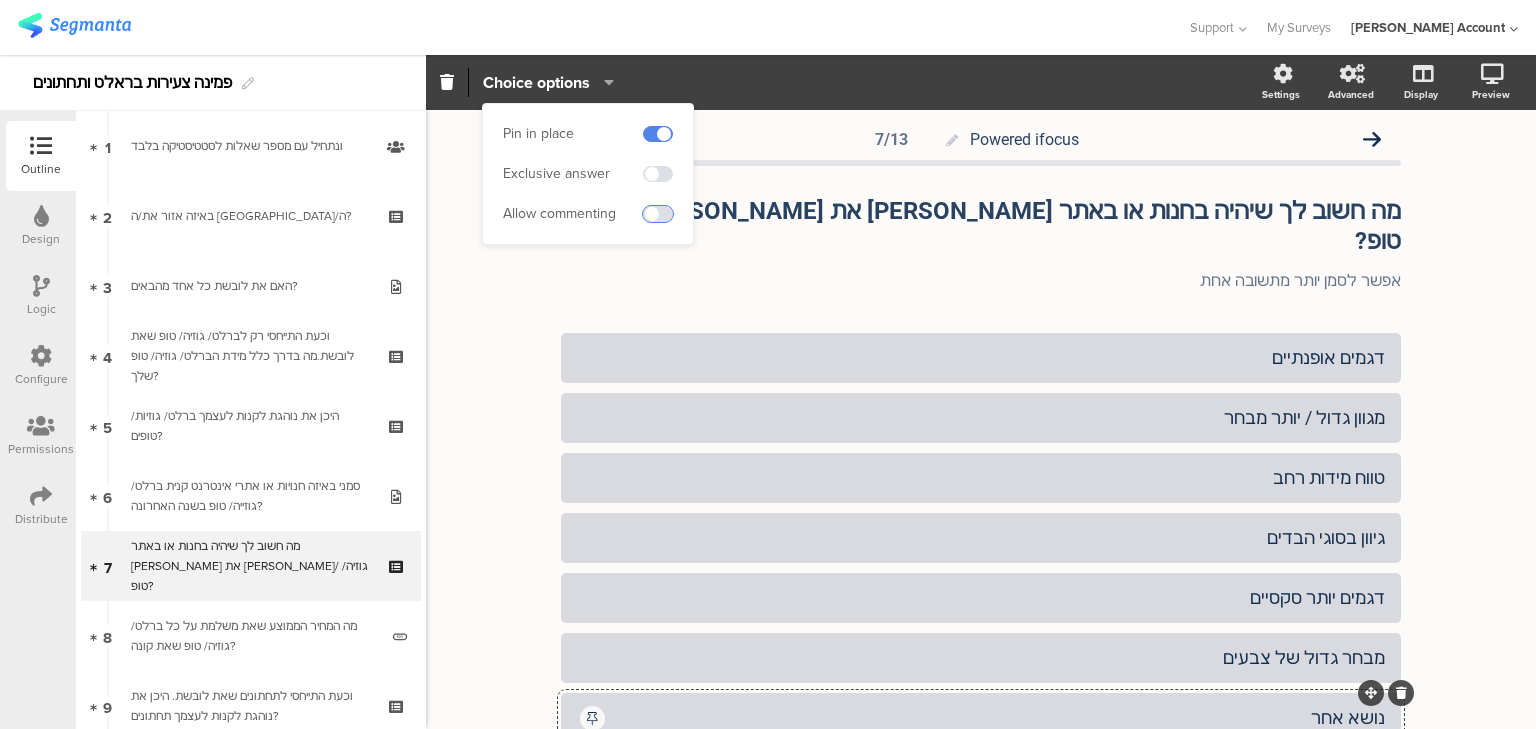 click at bounding box center [658, 214] 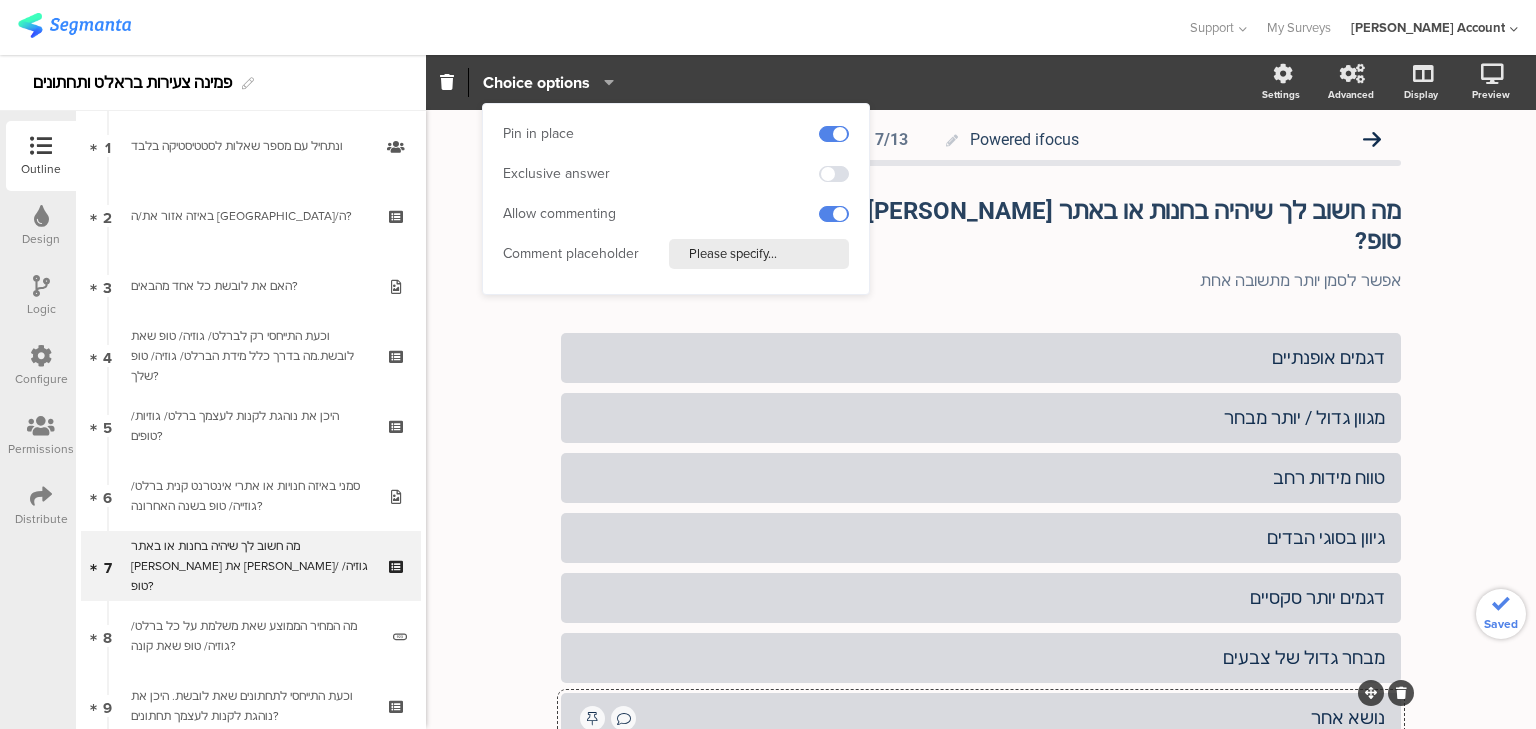 click on "Please specify..." at bounding box center [759, 254] 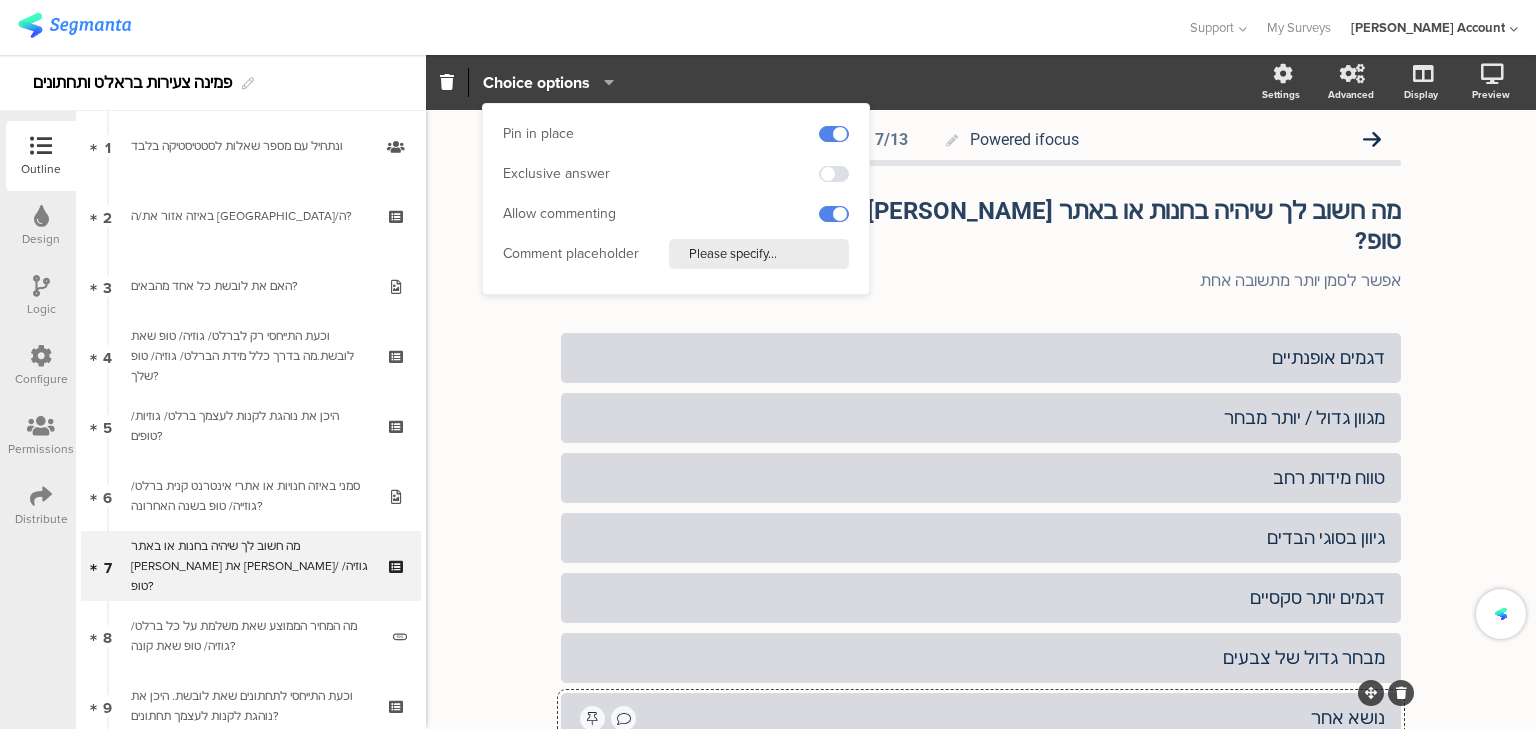 click on "Please specify..." at bounding box center [759, 254] 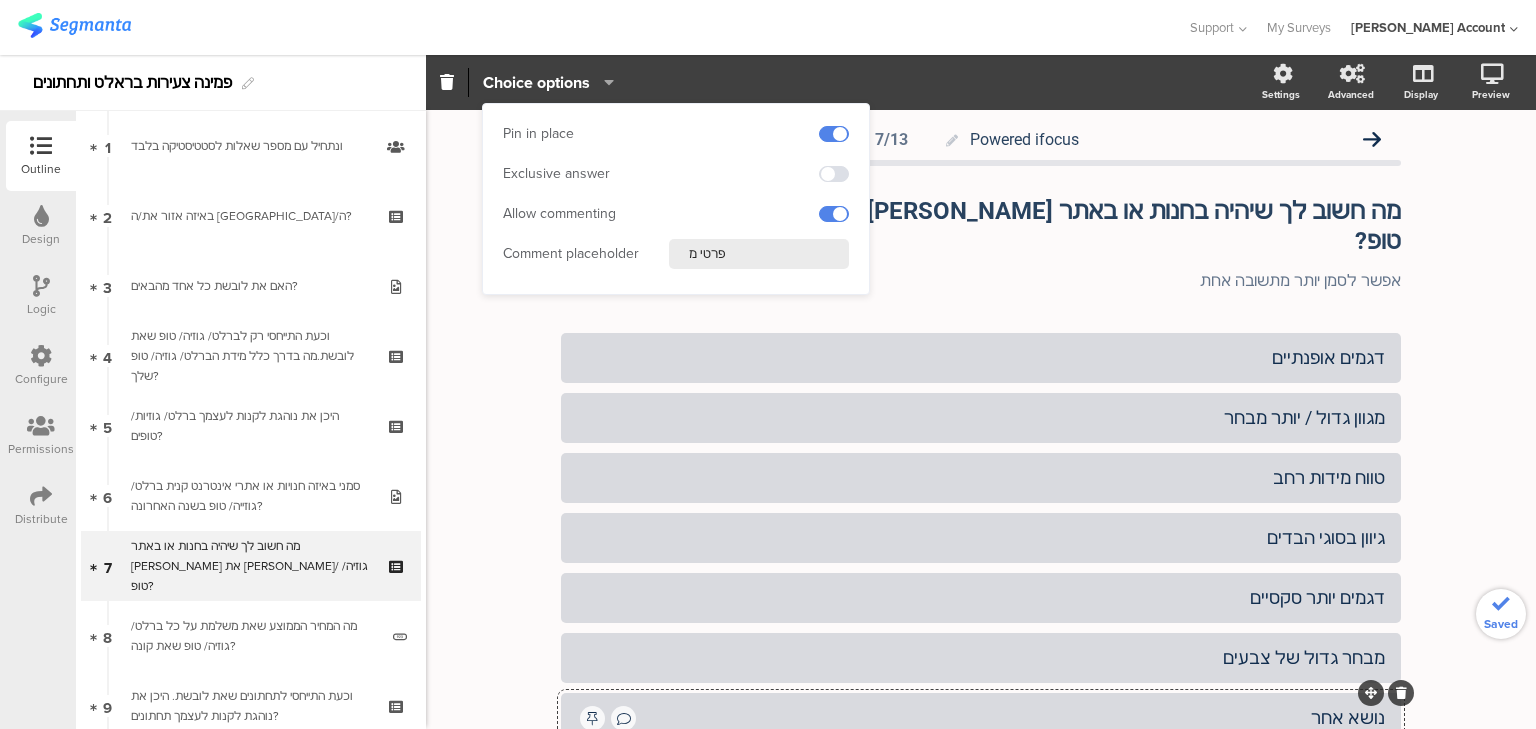 type on "פרטי מה" 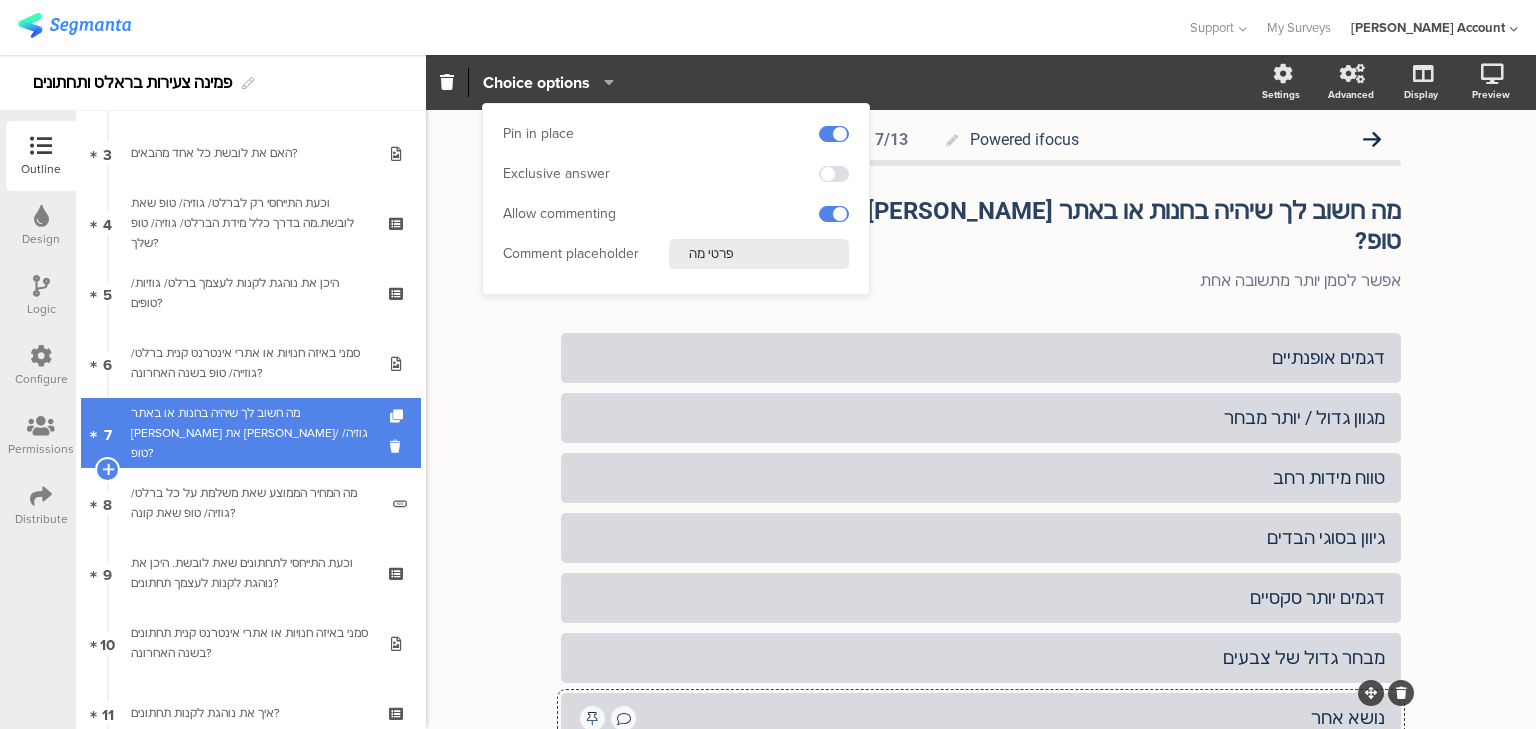 scroll, scrollTop: 480, scrollLeft: 0, axis: vertical 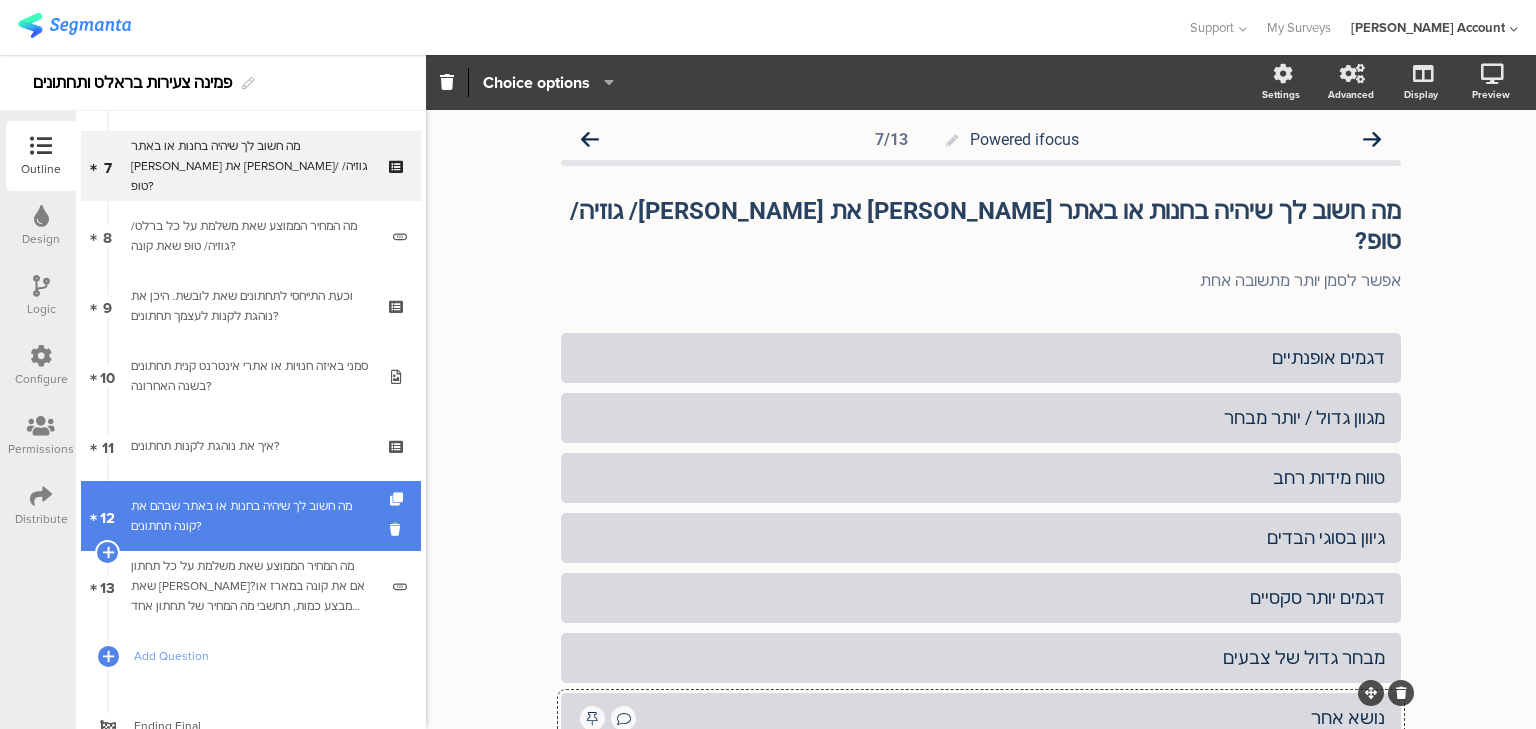 click on "מה חשוב לך שיהיה בחנות או באתר שבהם את קונה תחתו﻿נים?" at bounding box center (250, 516) 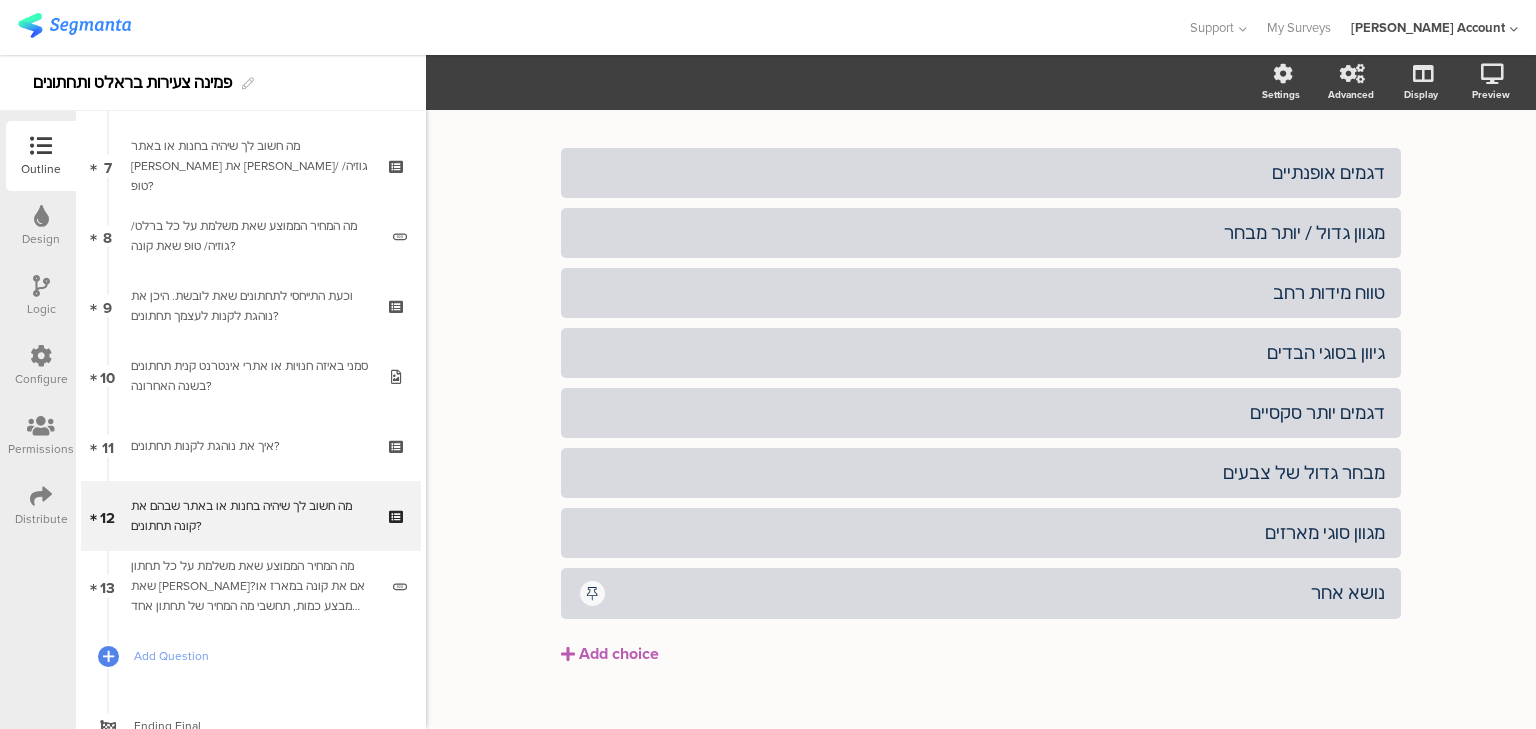 scroll, scrollTop: 185, scrollLeft: 0, axis: vertical 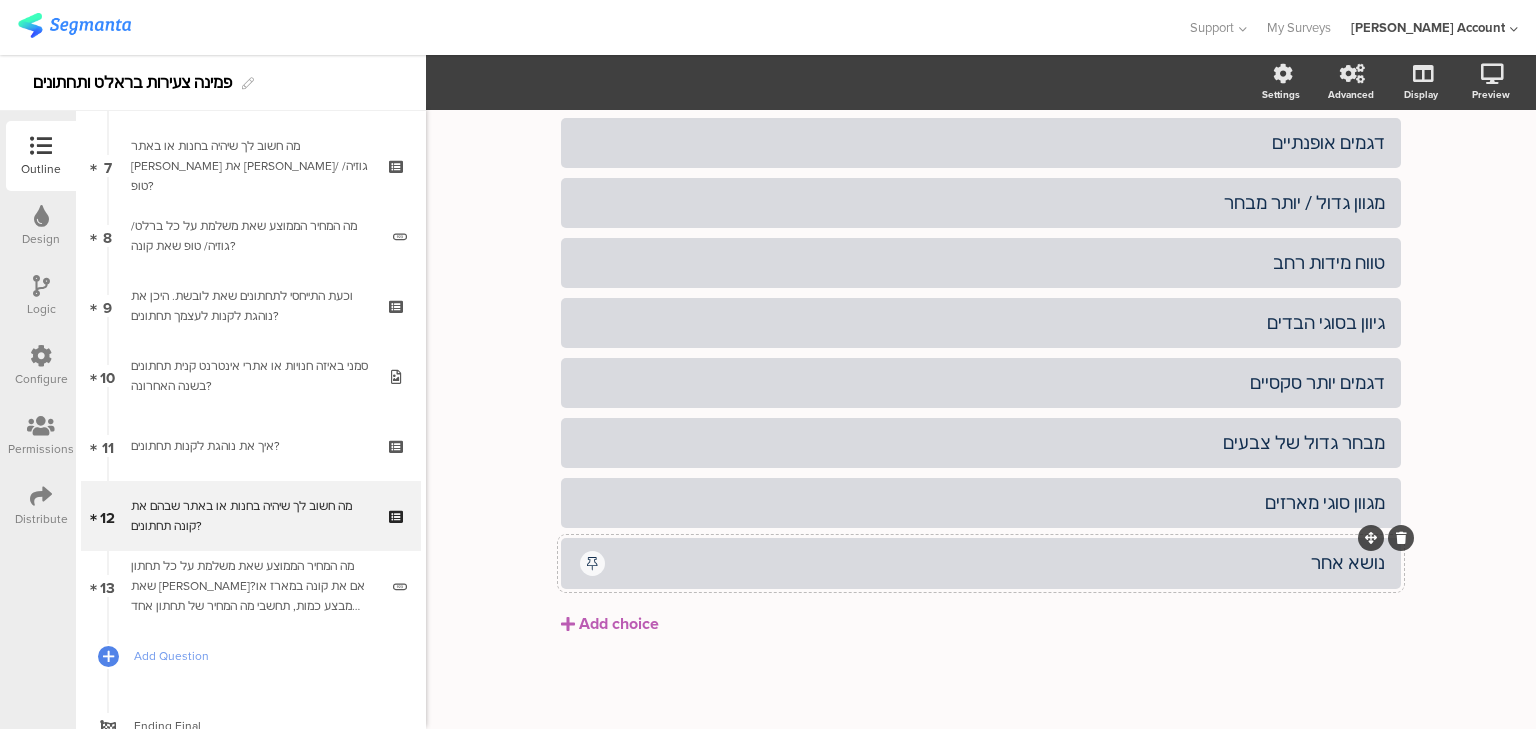 click on "נושא אחר" 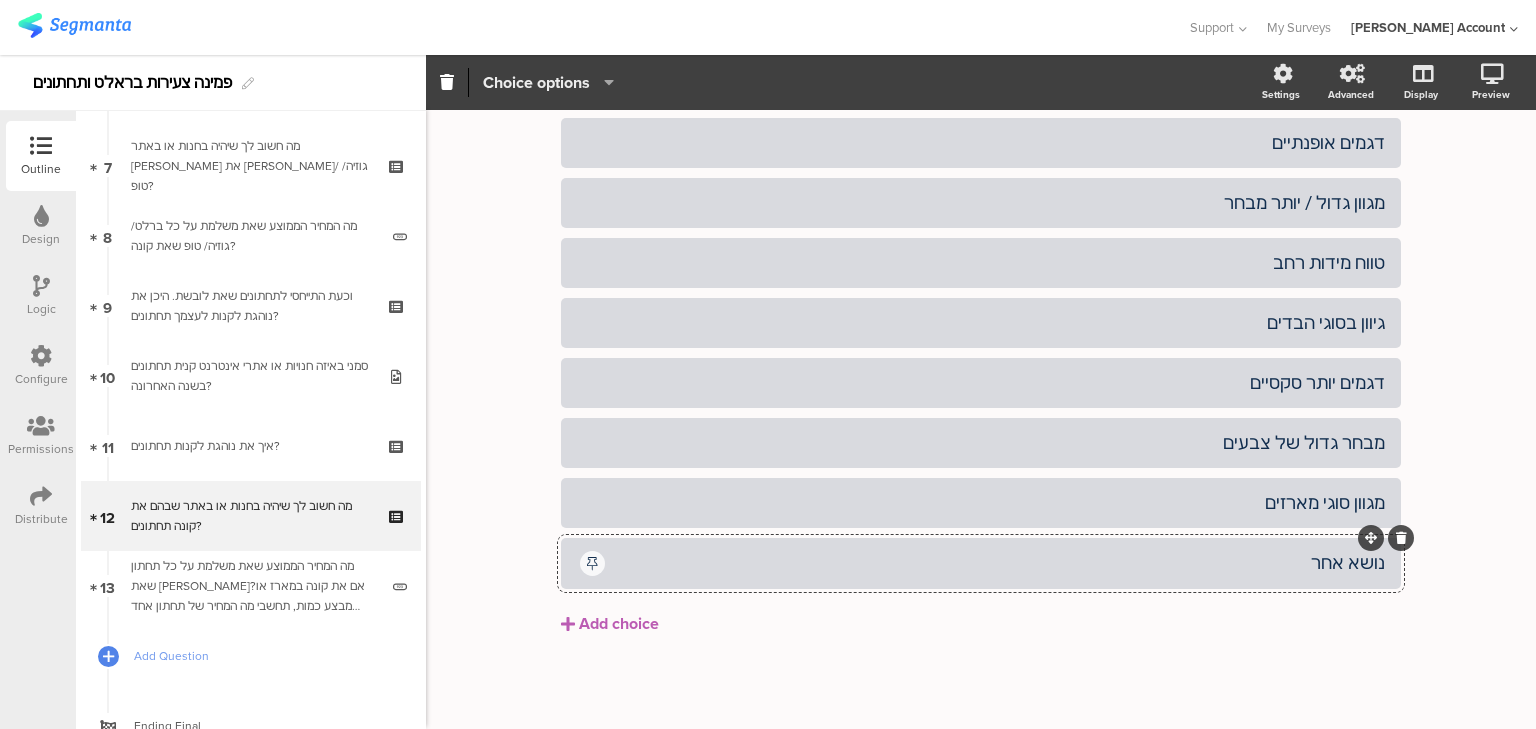 click on "Choice options" 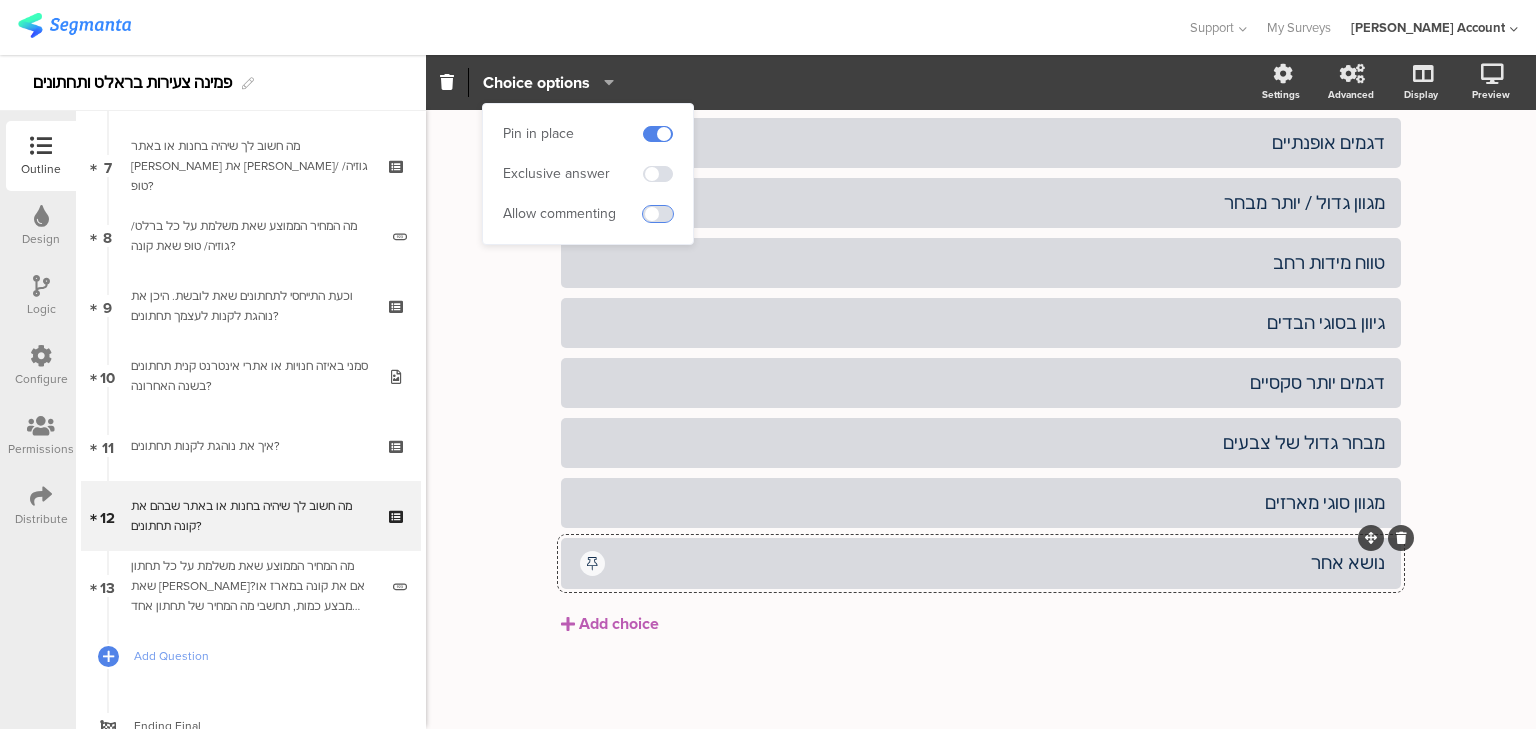 click at bounding box center (658, 214) 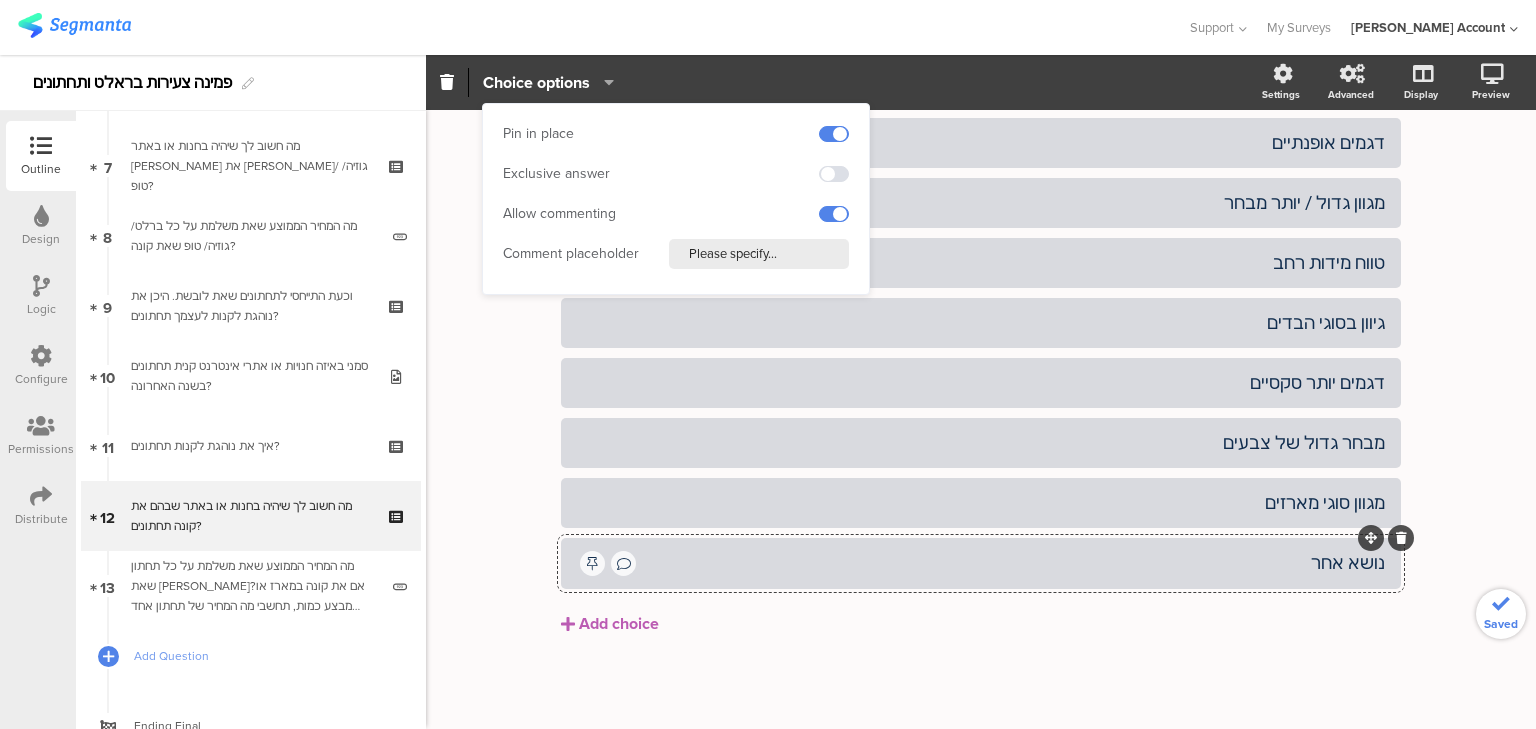 click on "Please specify..." at bounding box center (759, 254) 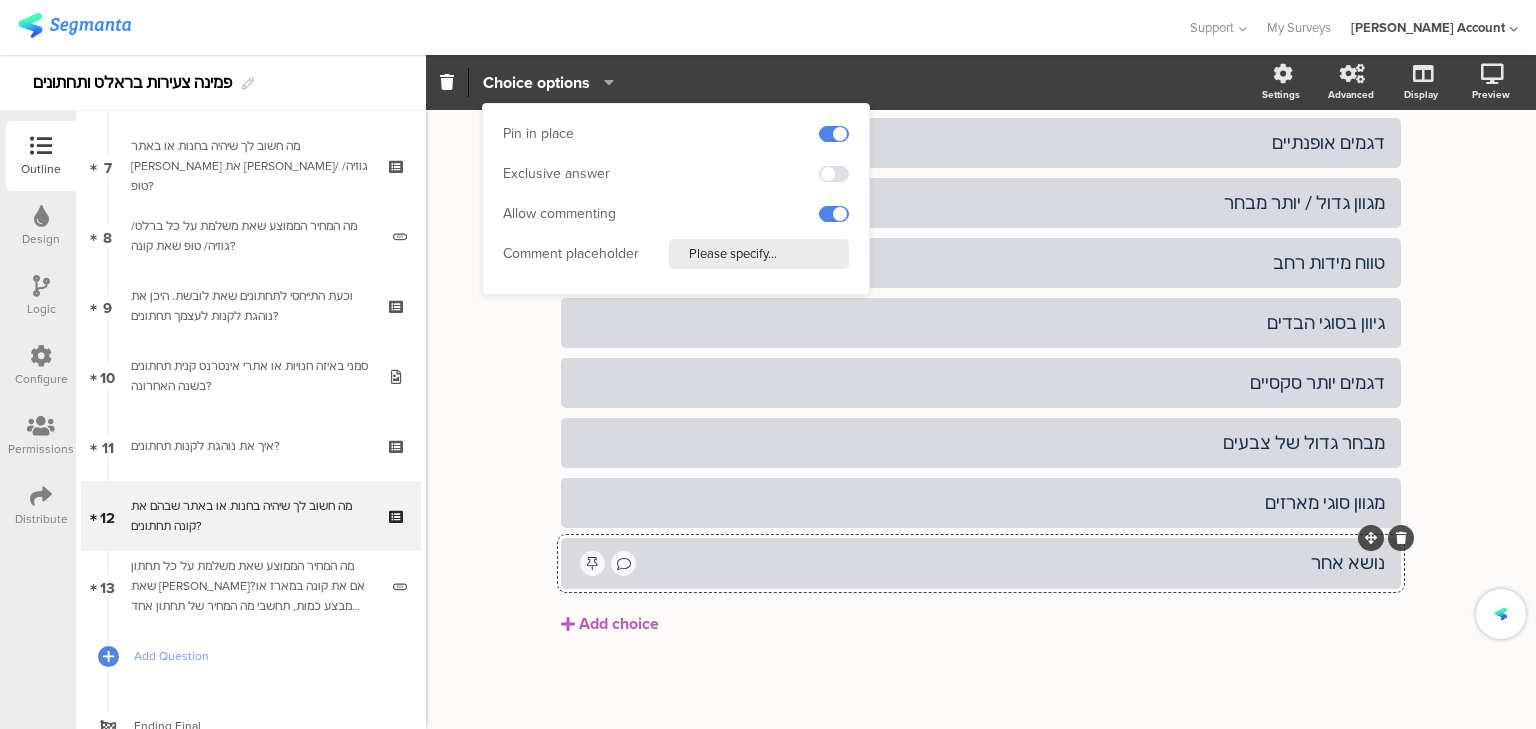 click on "Please specify..." at bounding box center (759, 254) 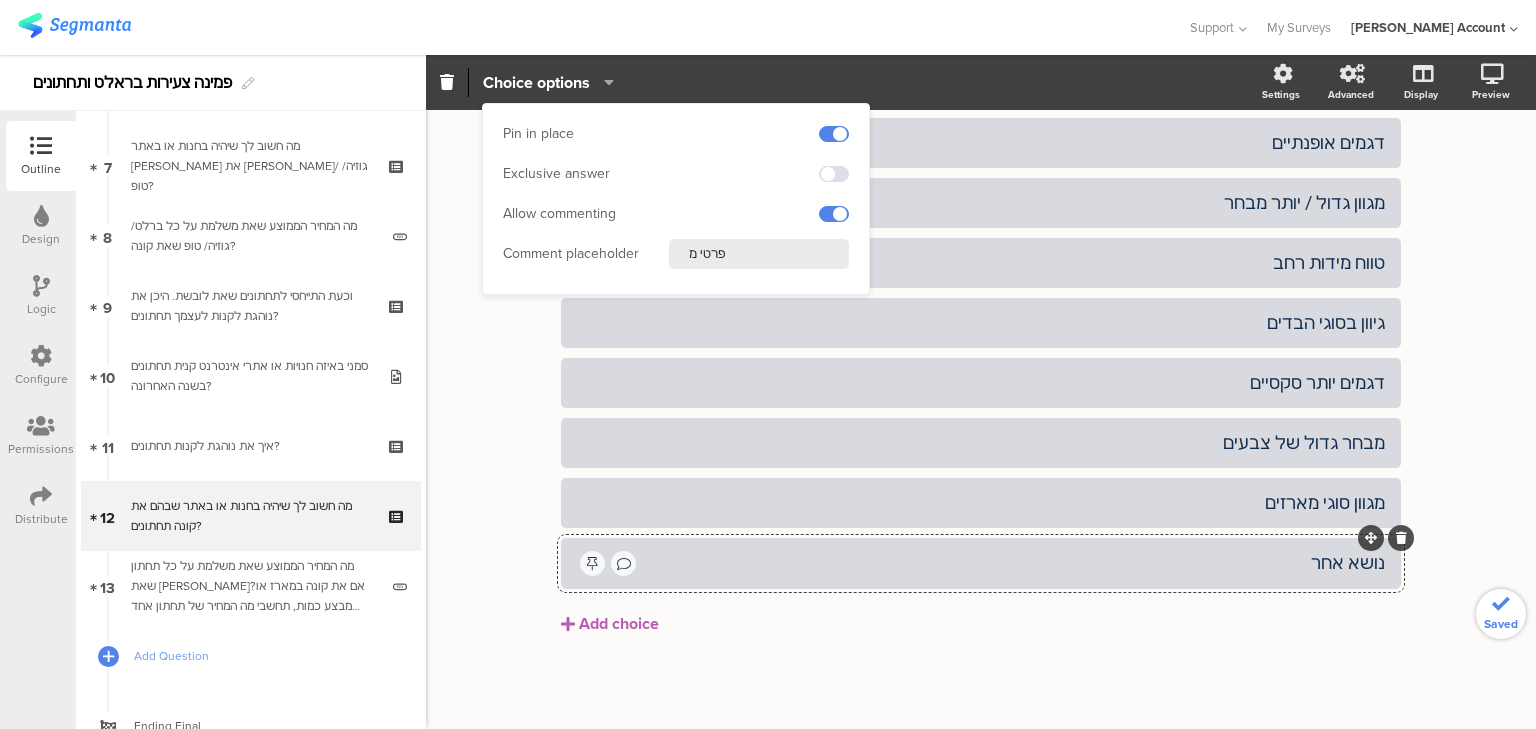 type on "פרטי מה" 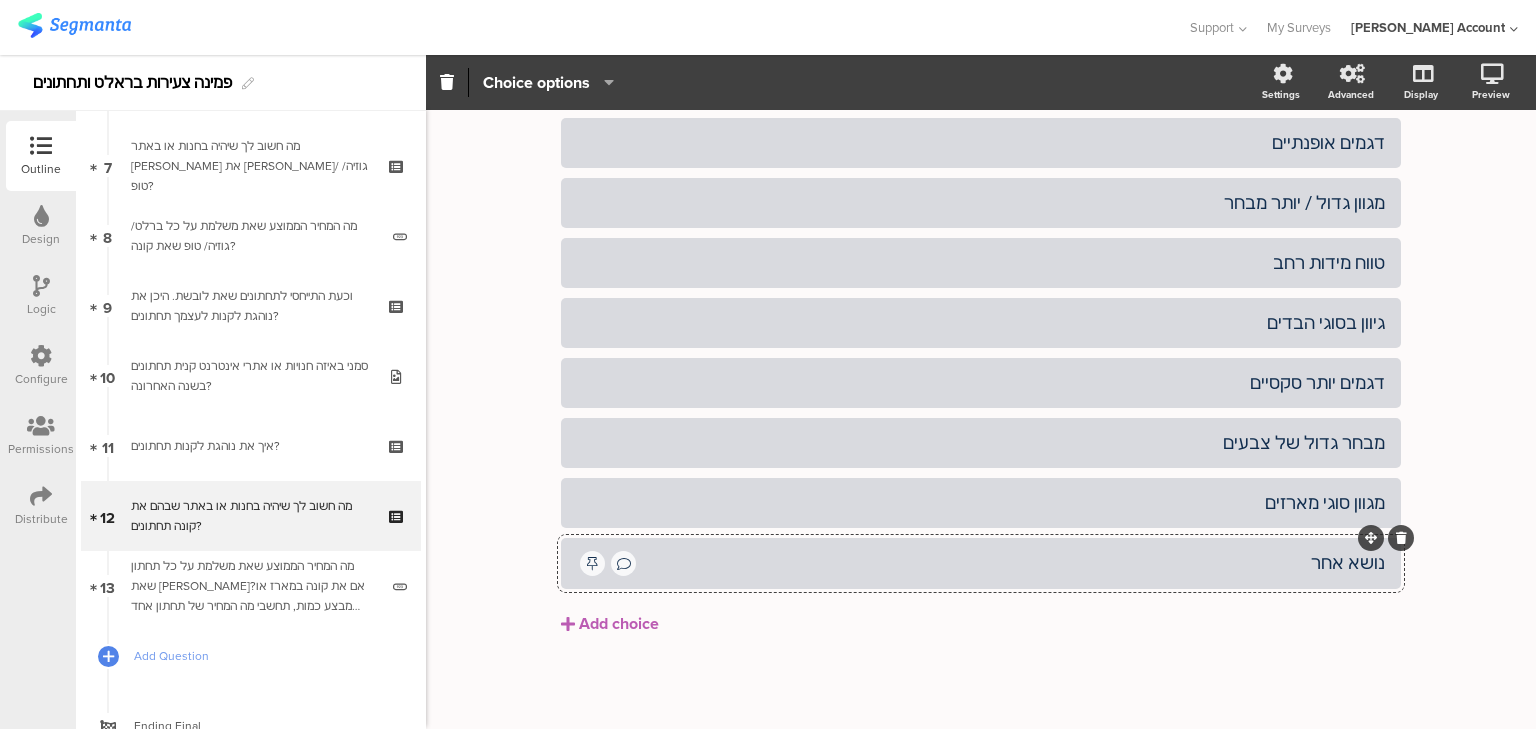 click on "Powered ifocus
12/13
מה חשוב לך שיהיה בחנות או באתר שבהם את קונה  תחתו ﻿ נים ?
מה חשוב לך שיהיה בחנות או באתר שבהם את קונה  תחתו ﻿ נים ?
אפשר לסמן יותר מתשובה אחת
אפשר לסמן יותר מתשובה אחת" 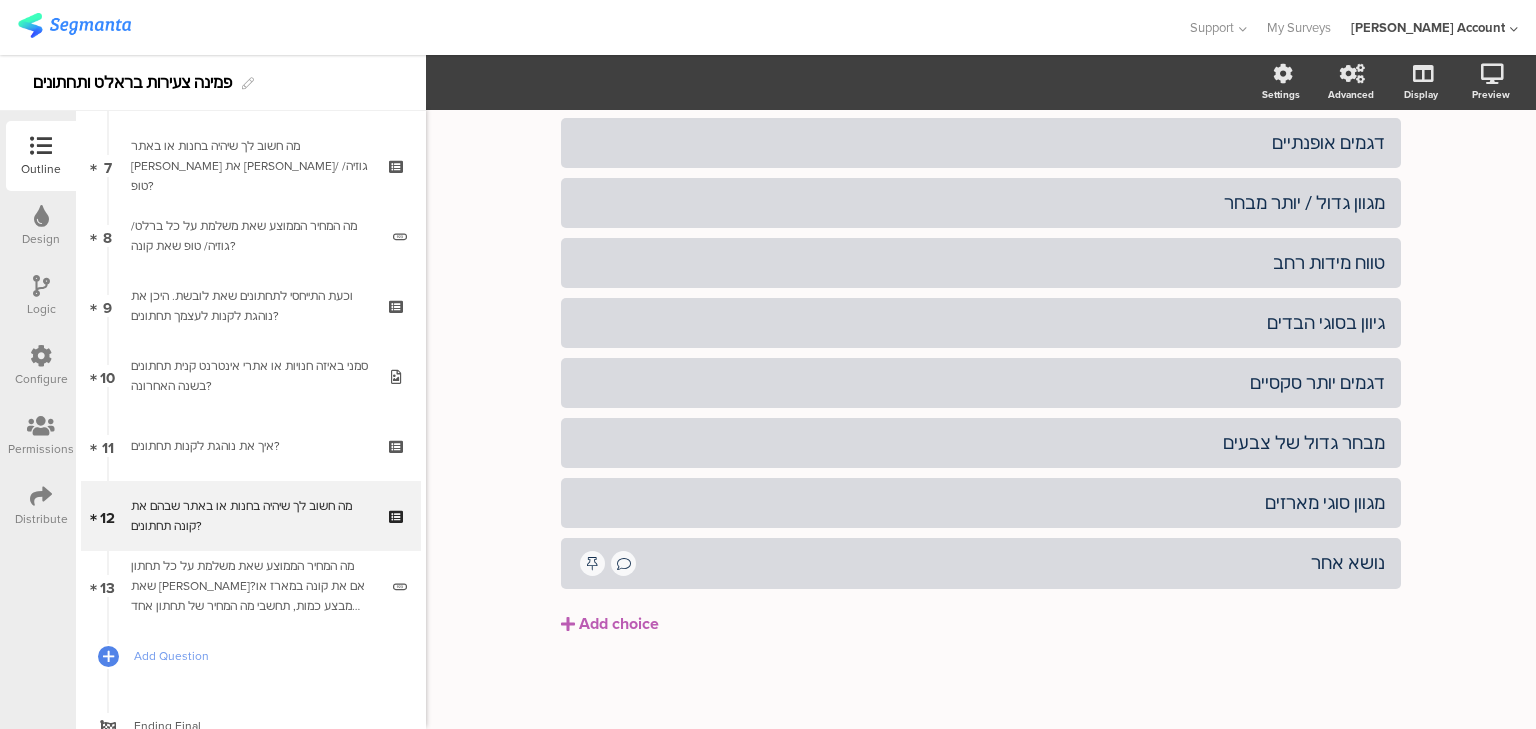 scroll, scrollTop: 0, scrollLeft: 0, axis: both 